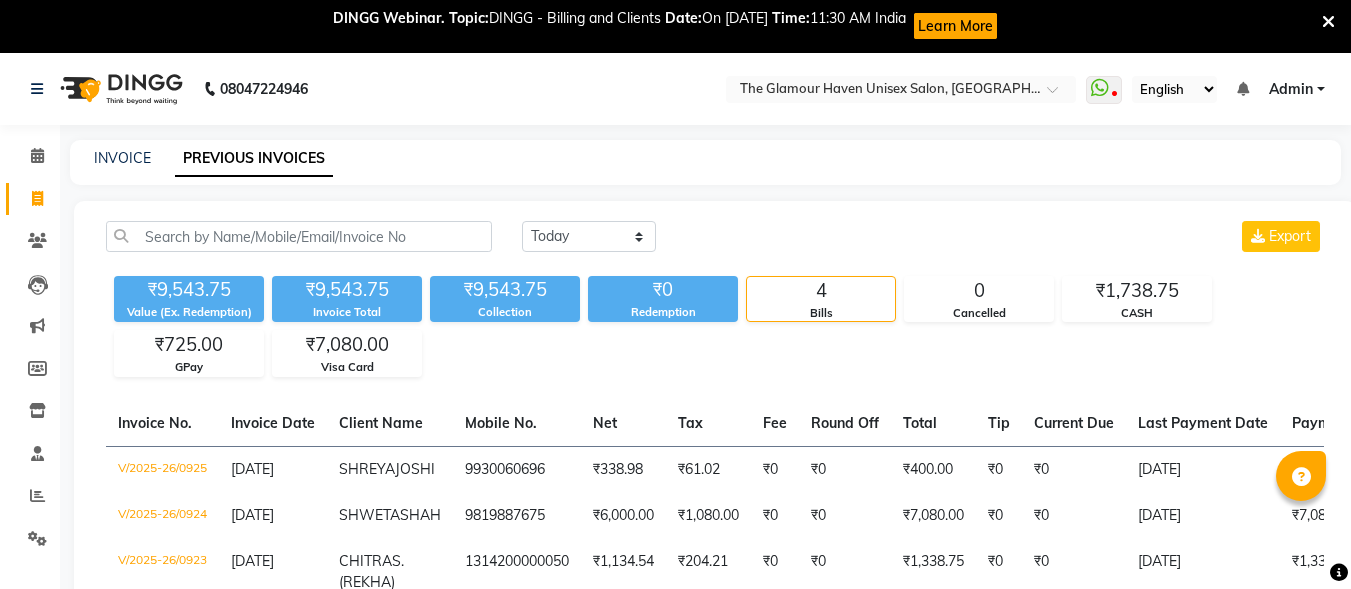 select on "[DATE]" 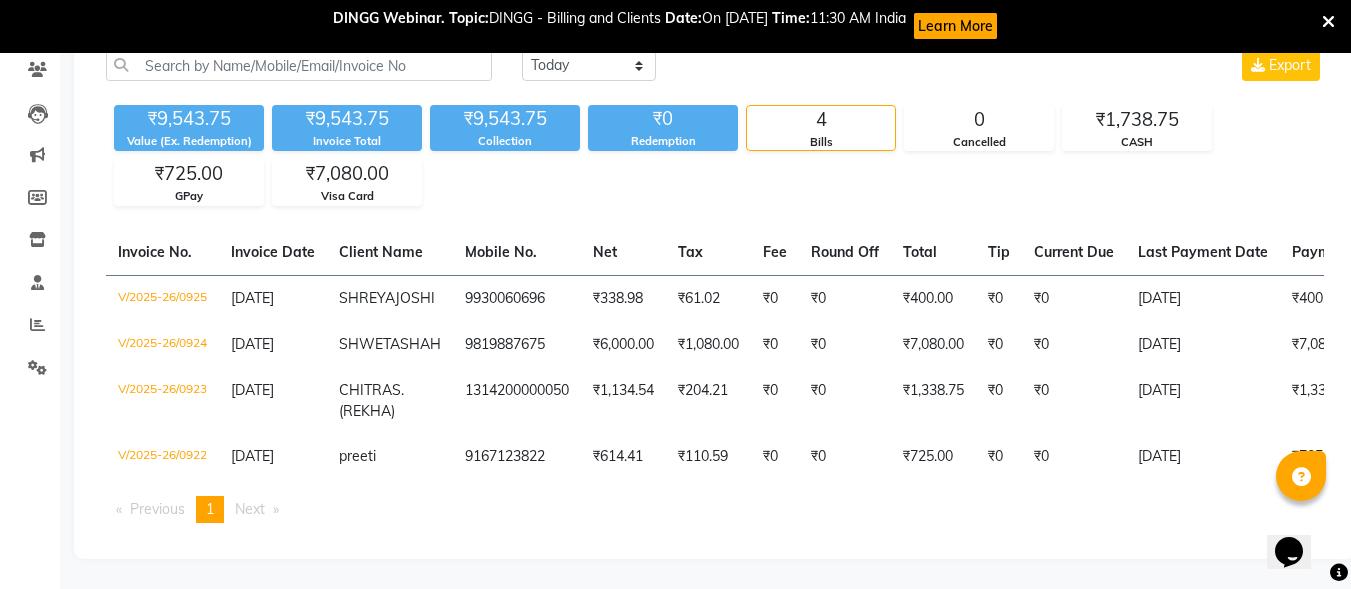 scroll, scrollTop: 0, scrollLeft: 0, axis: both 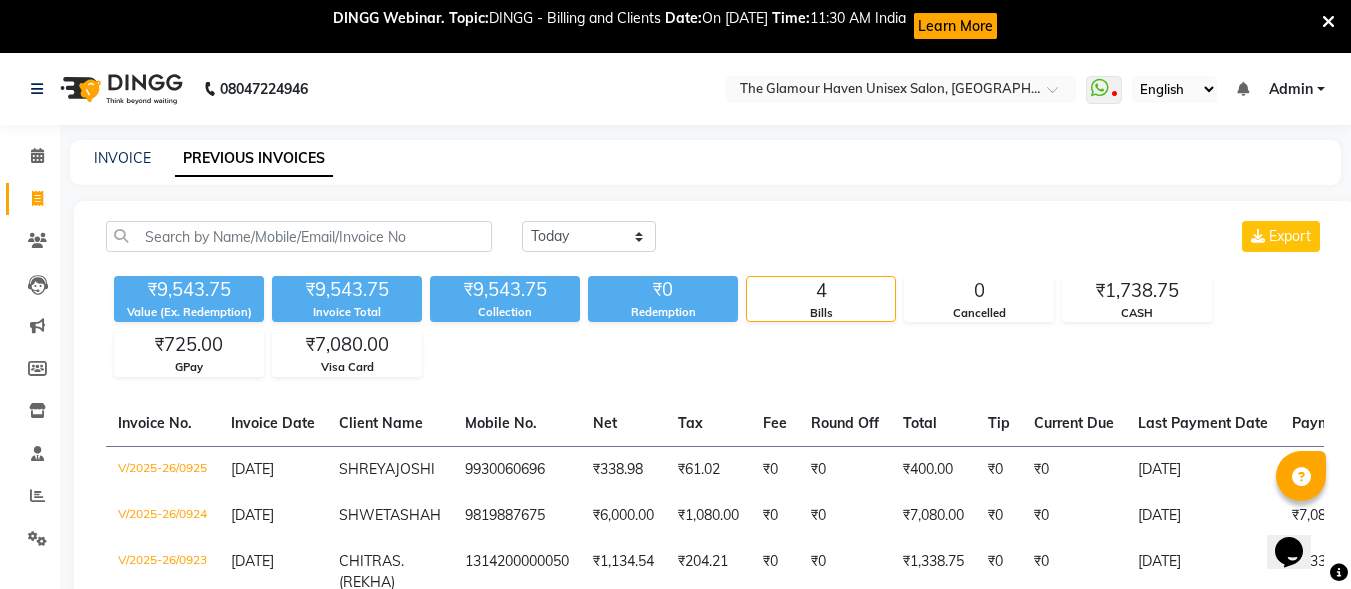 click at bounding box center [1328, 22] 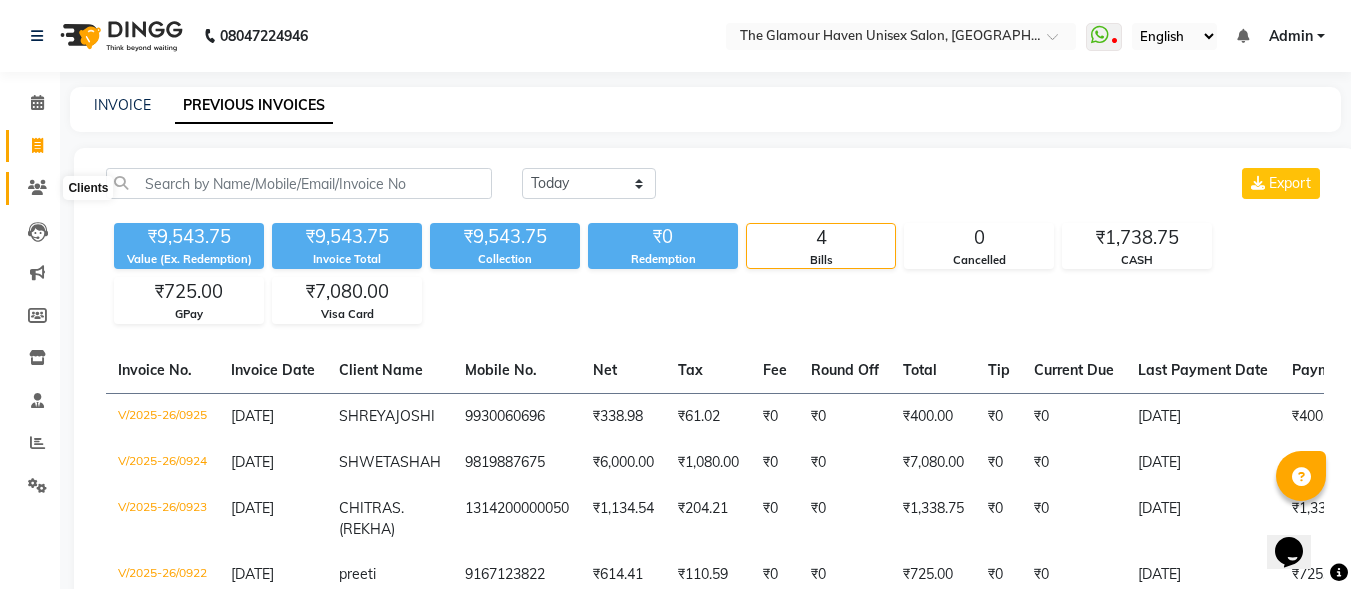 click 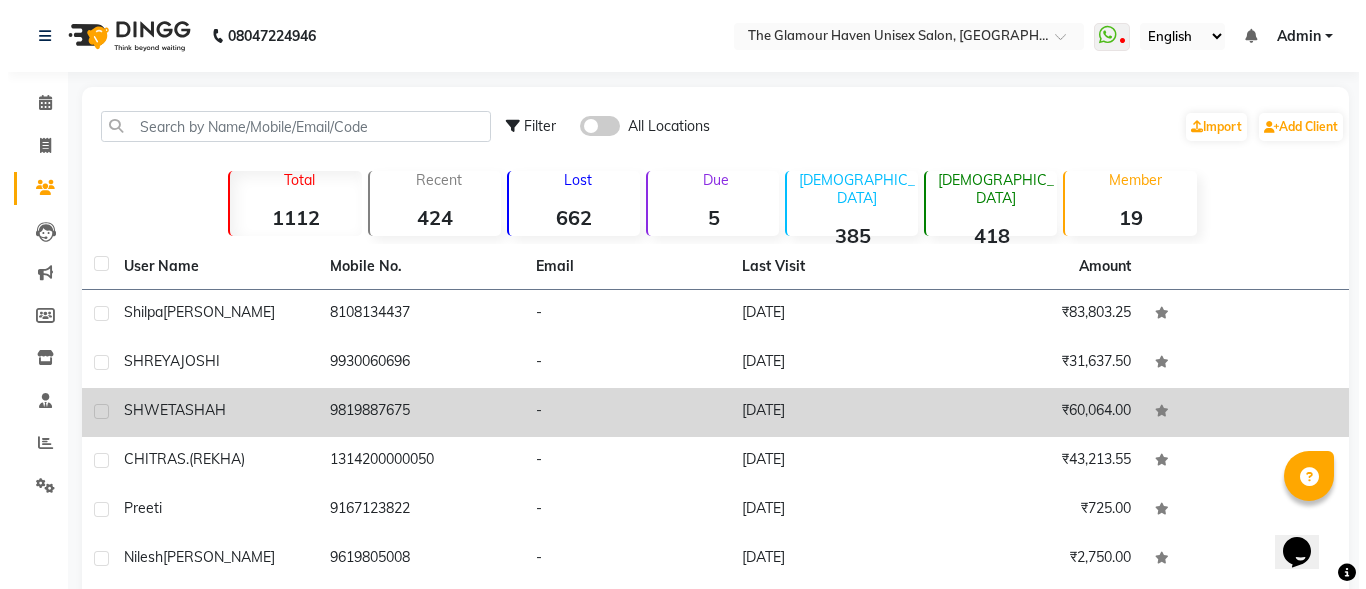 scroll, scrollTop: 100, scrollLeft: 0, axis: vertical 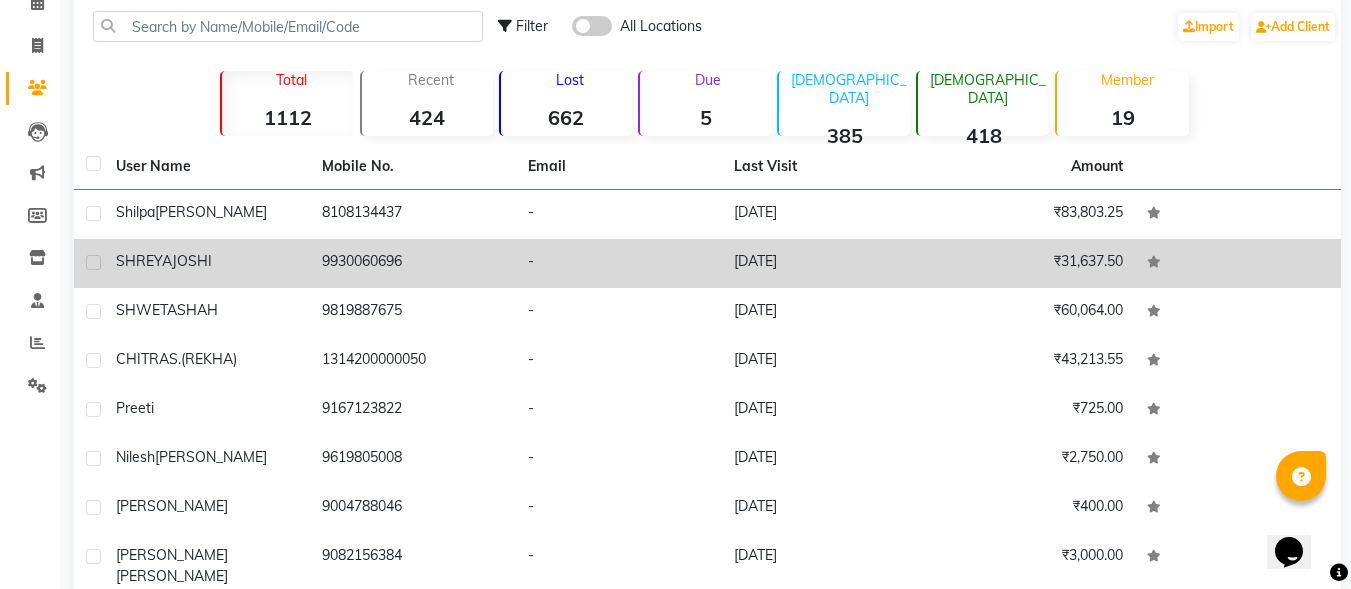 click on "-" 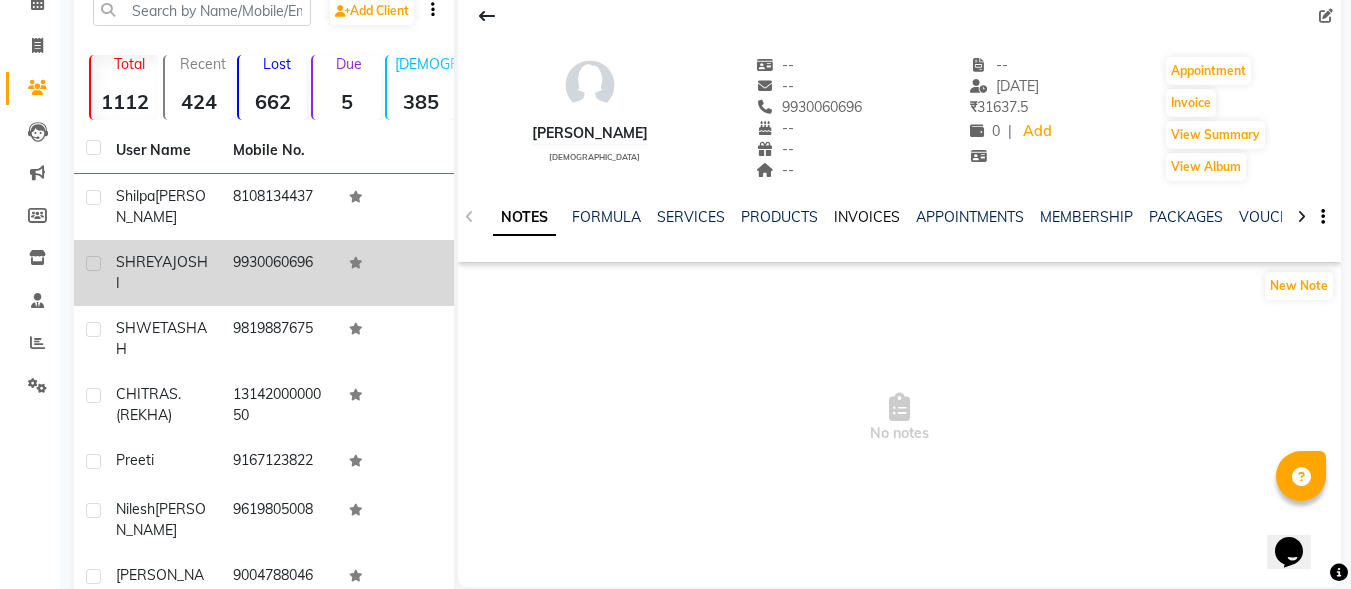 click on "INVOICES" 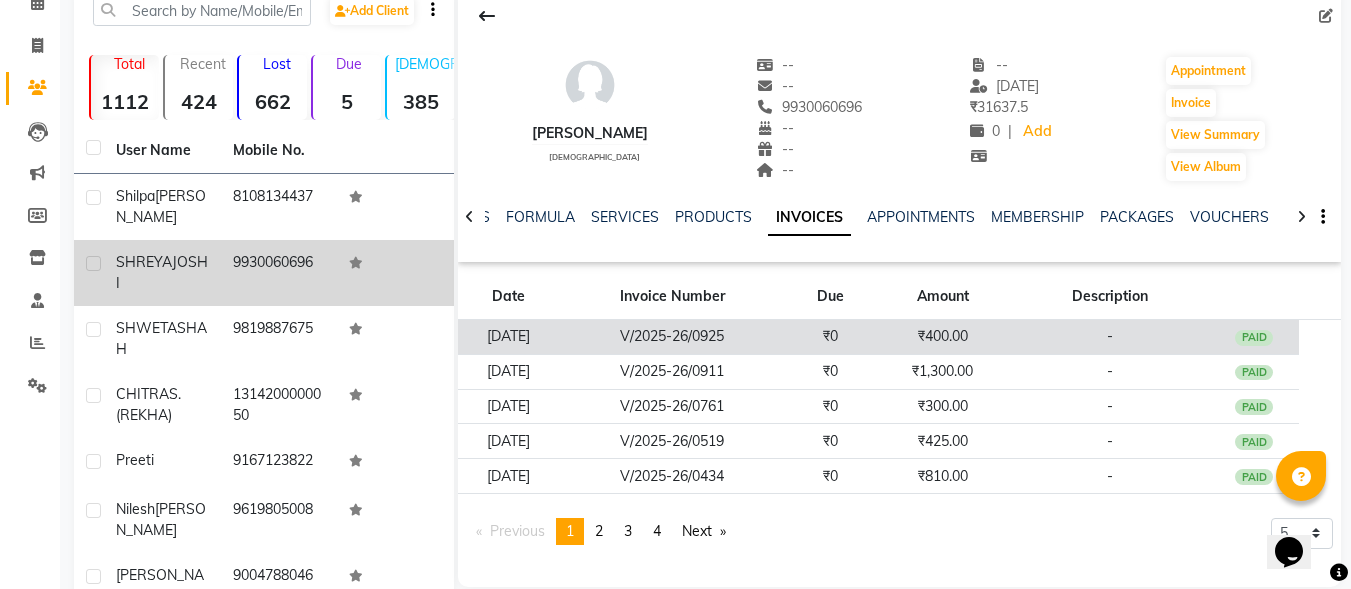 click on "V/2025-26/0925" 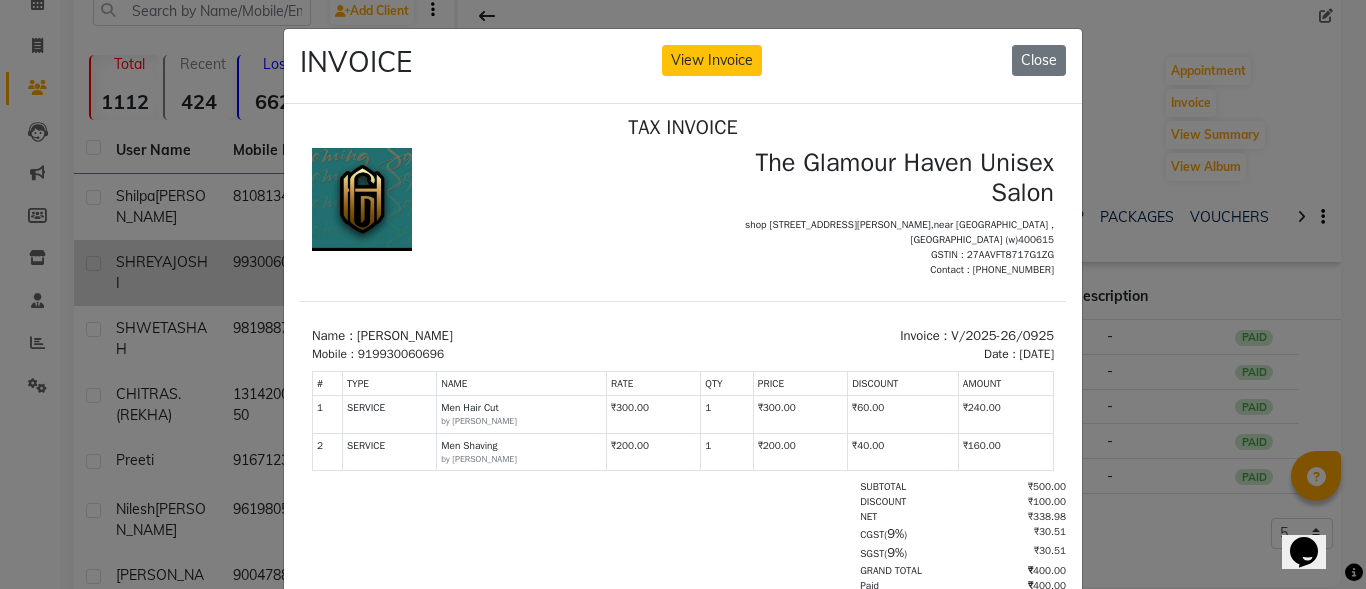scroll, scrollTop: 16, scrollLeft: 0, axis: vertical 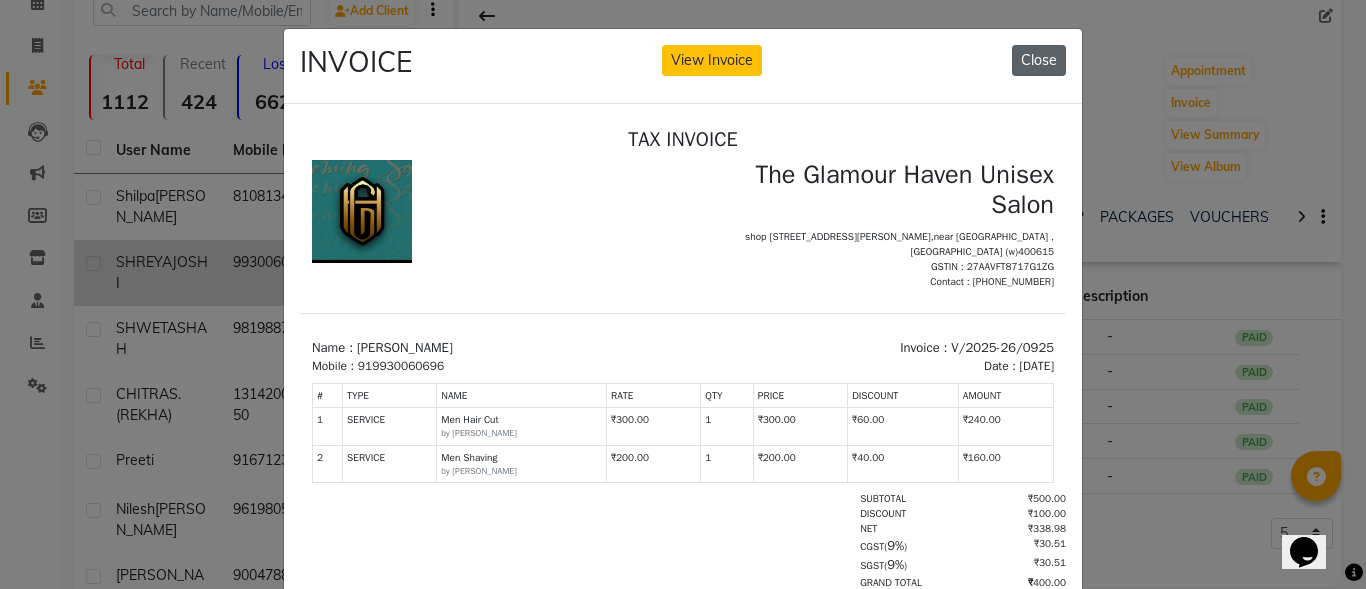 click on "Close" 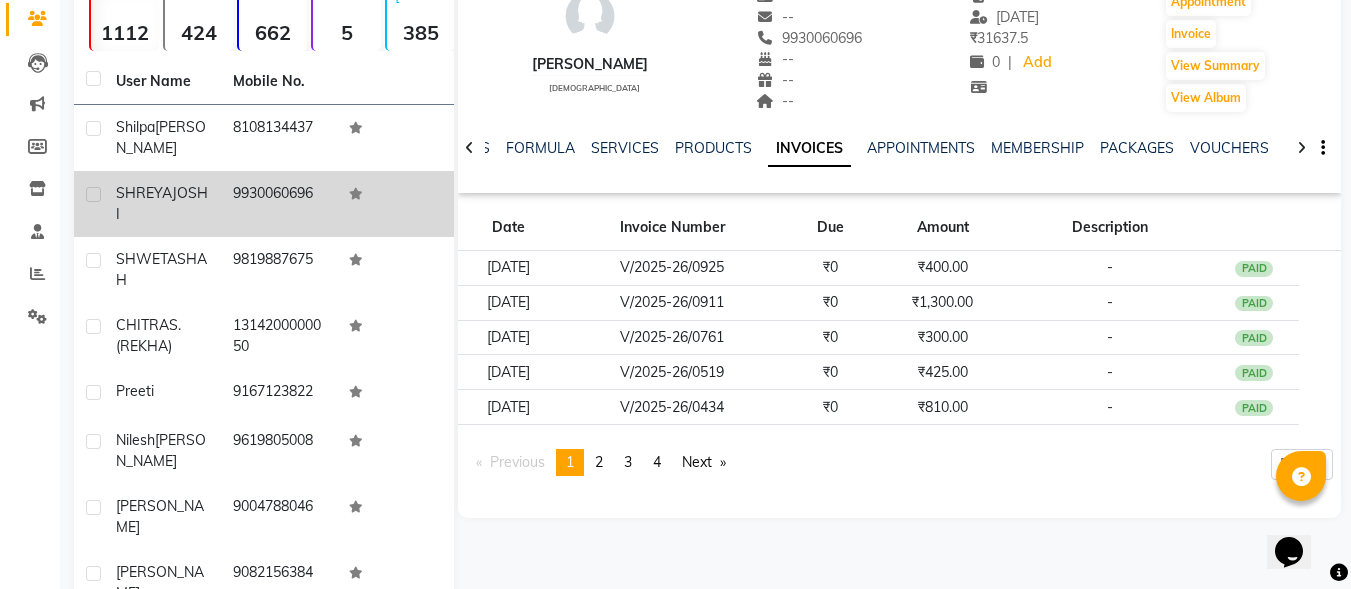scroll, scrollTop: 200, scrollLeft: 0, axis: vertical 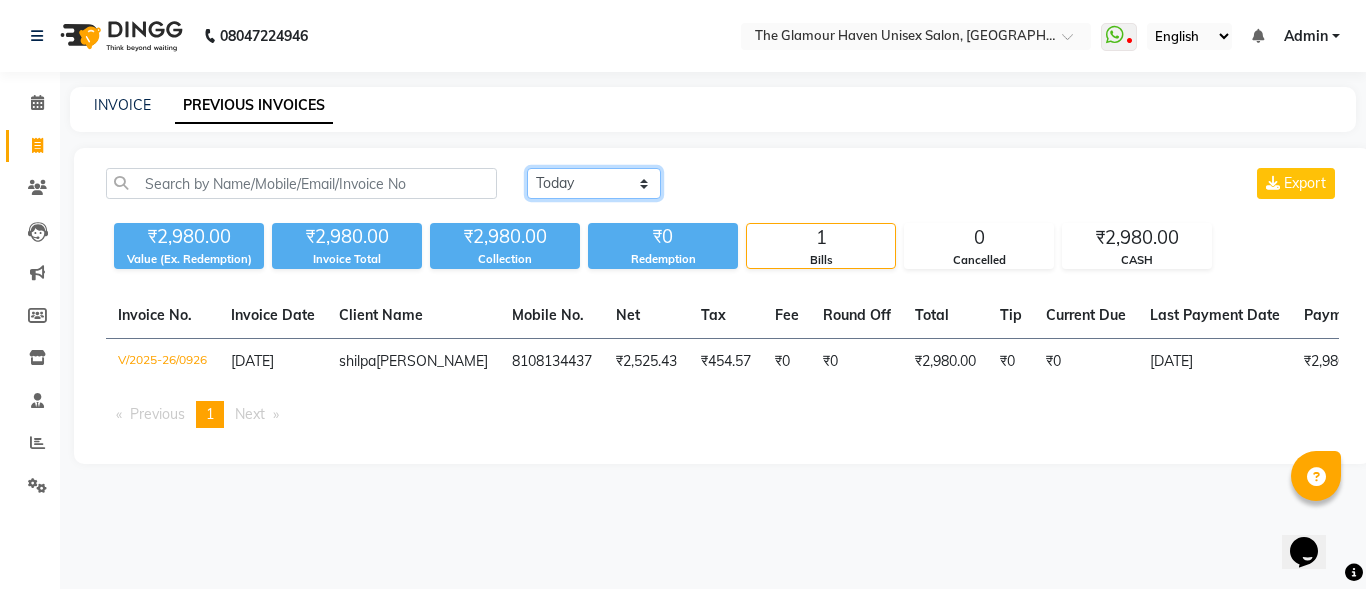 click on "[DATE] [DATE] Custom Range" 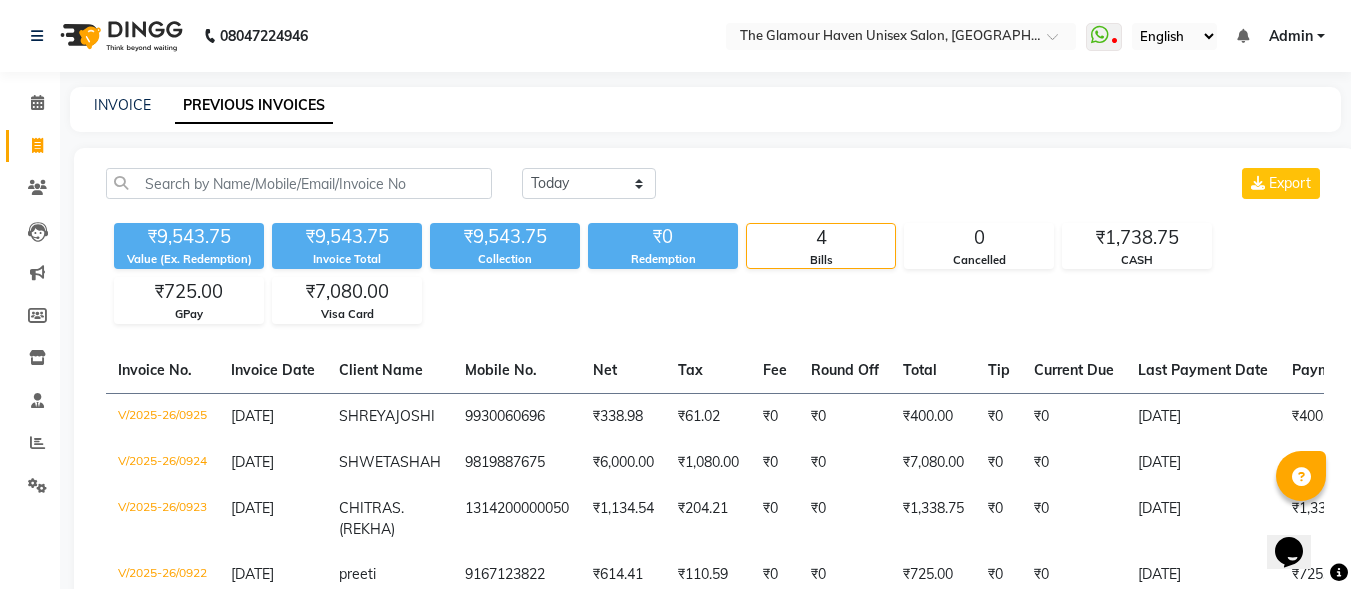 select on "service" 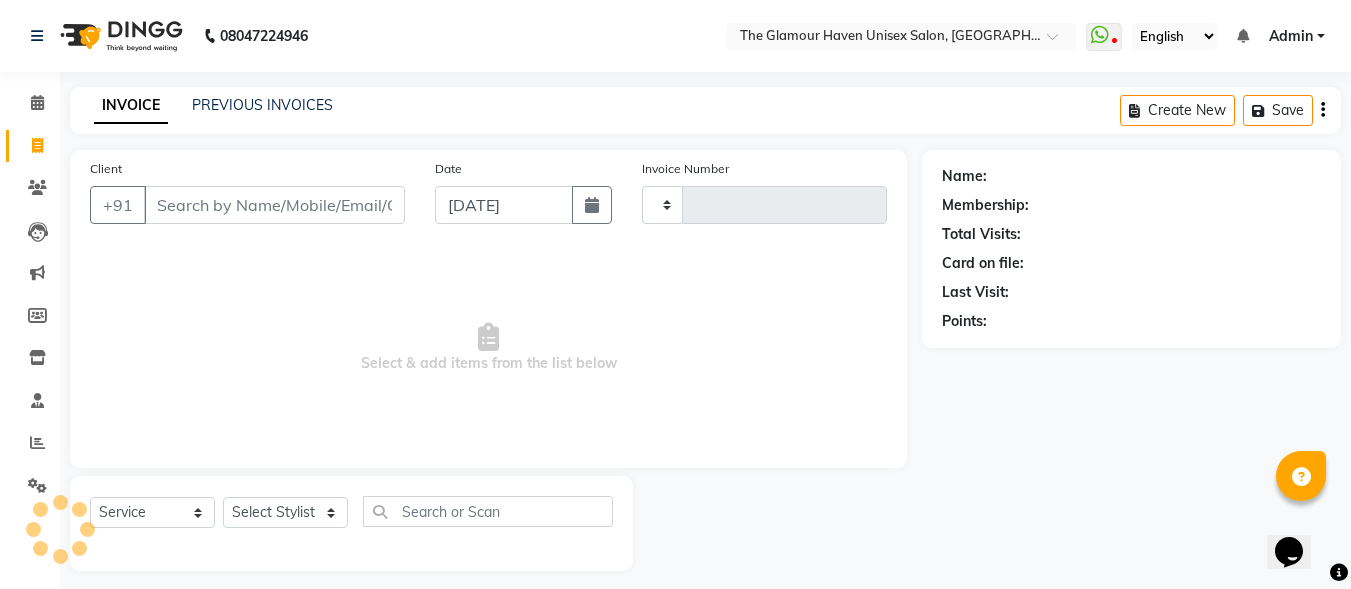 type on "0927" 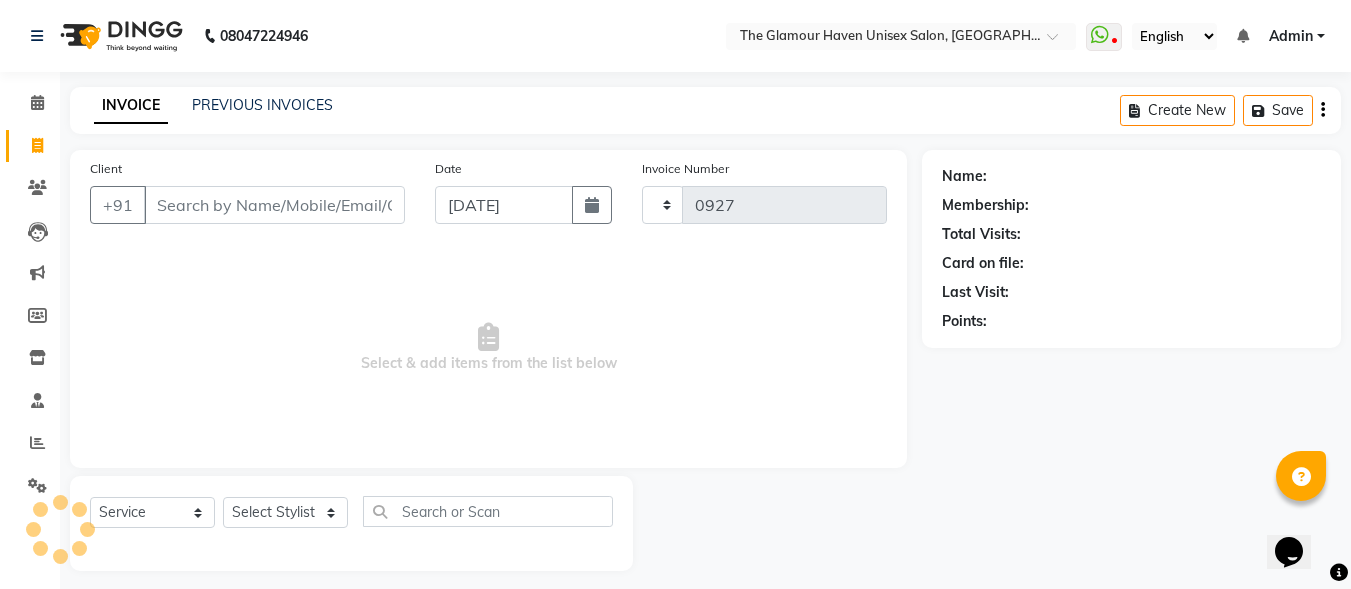 scroll, scrollTop: 12, scrollLeft: 0, axis: vertical 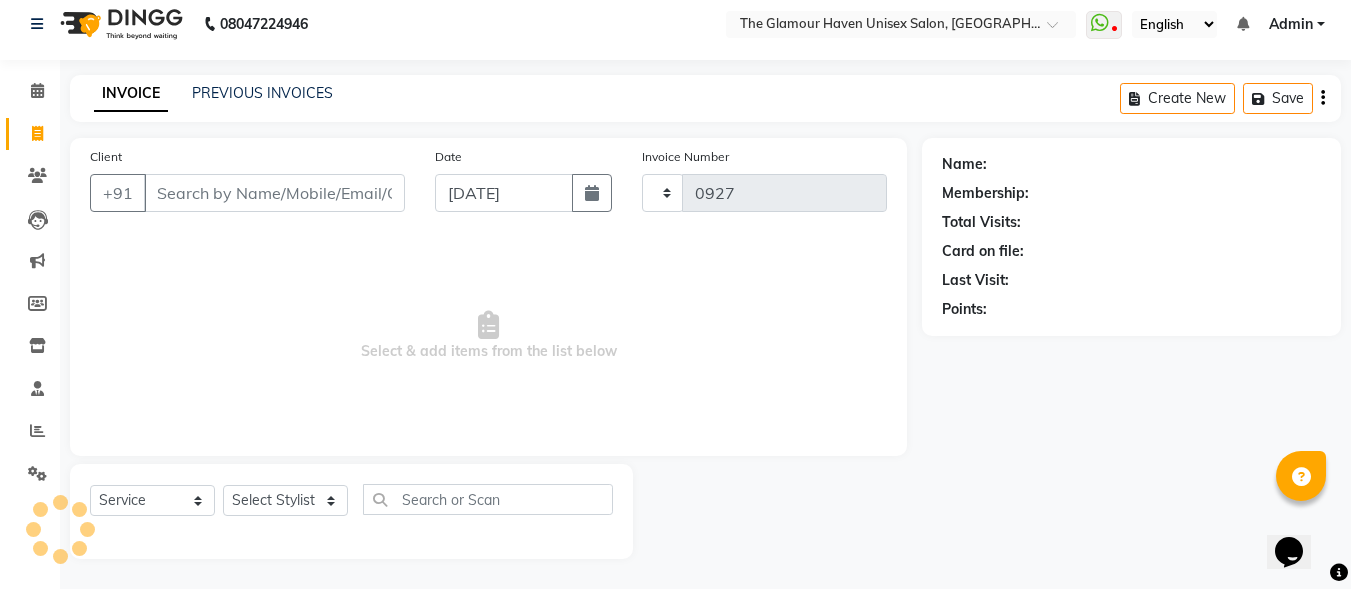 select on "7124" 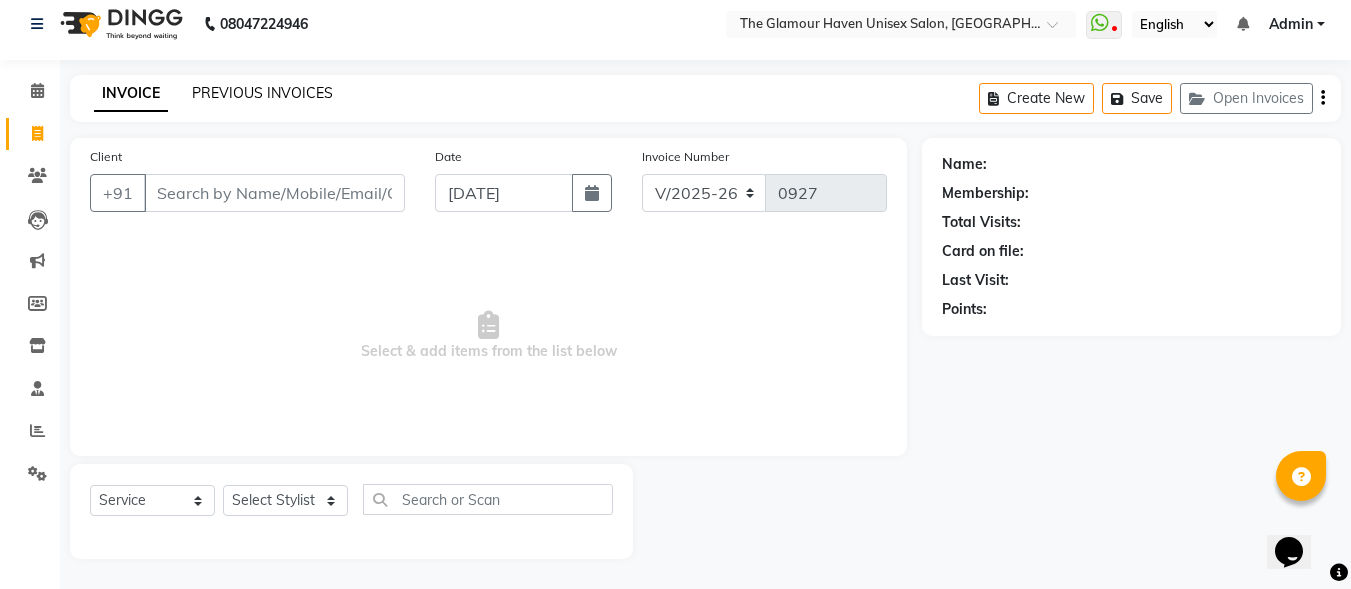 click on "PREVIOUS INVOICES" 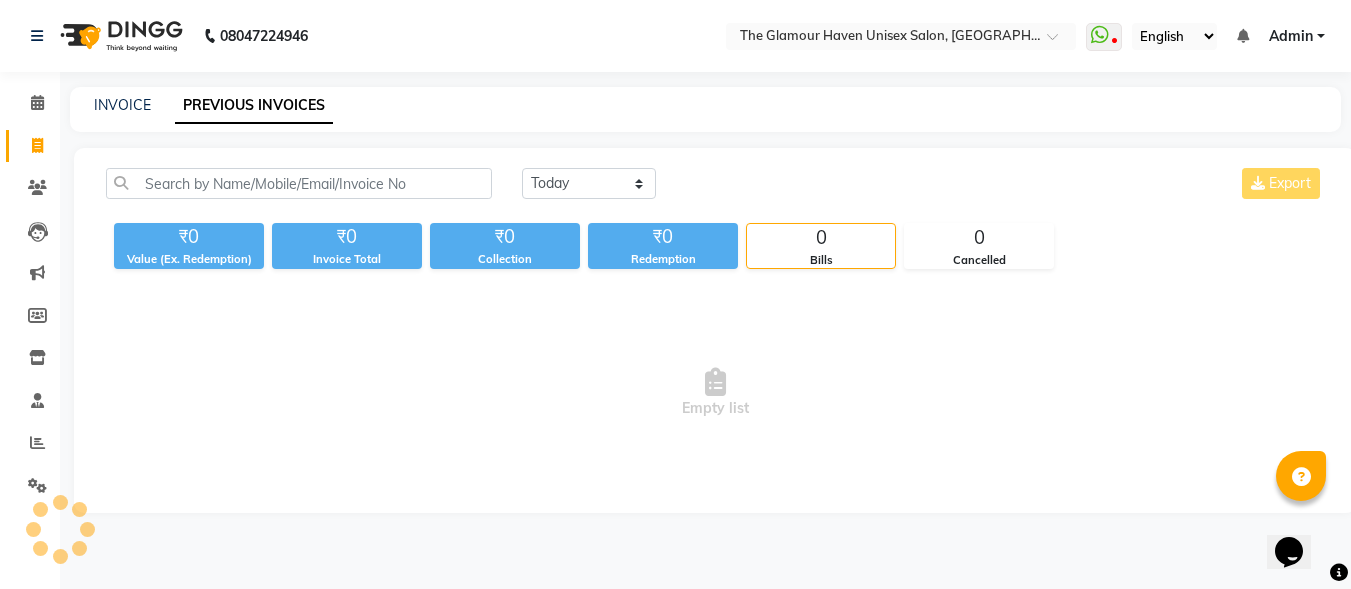 scroll, scrollTop: 0, scrollLeft: 0, axis: both 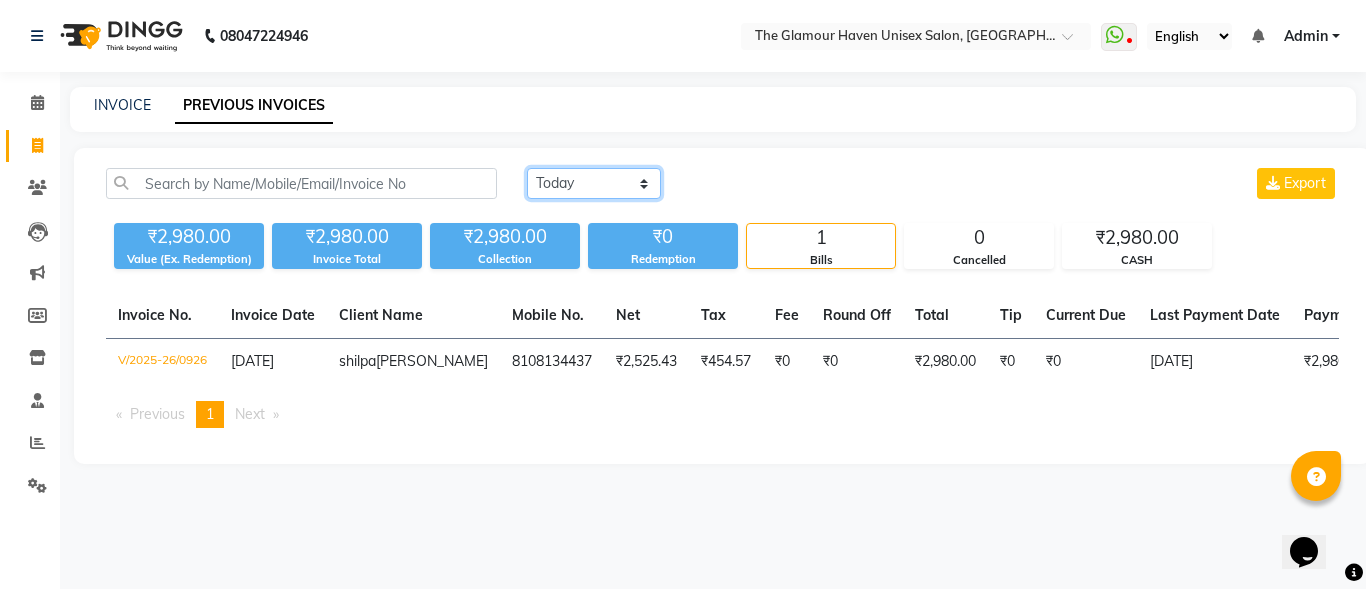 click on "[DATE] [DATE] Custom Range" 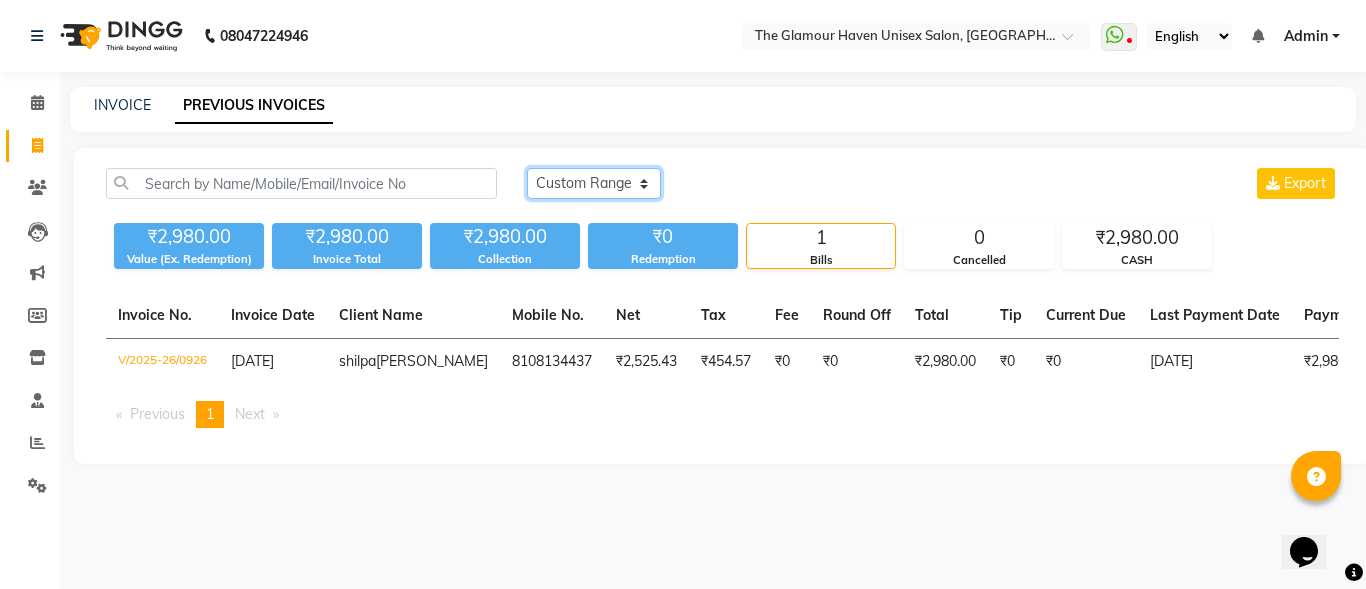 click on "[DATE] [DATE] Custom Range" 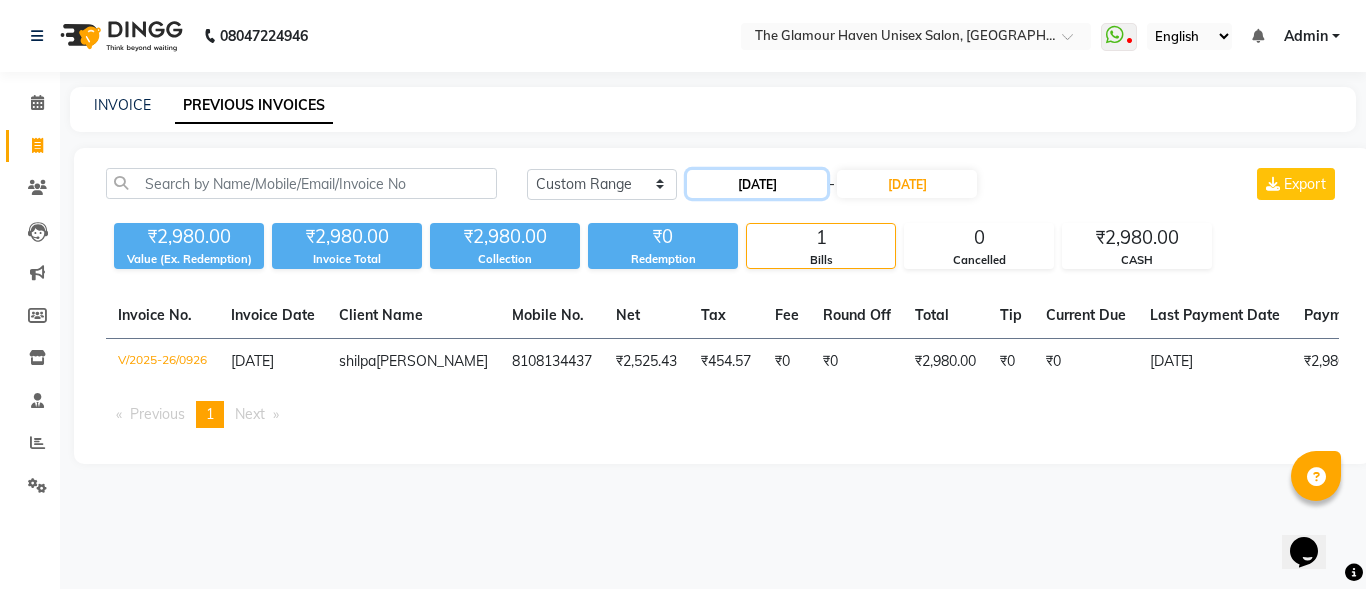 click on "[DATE]" 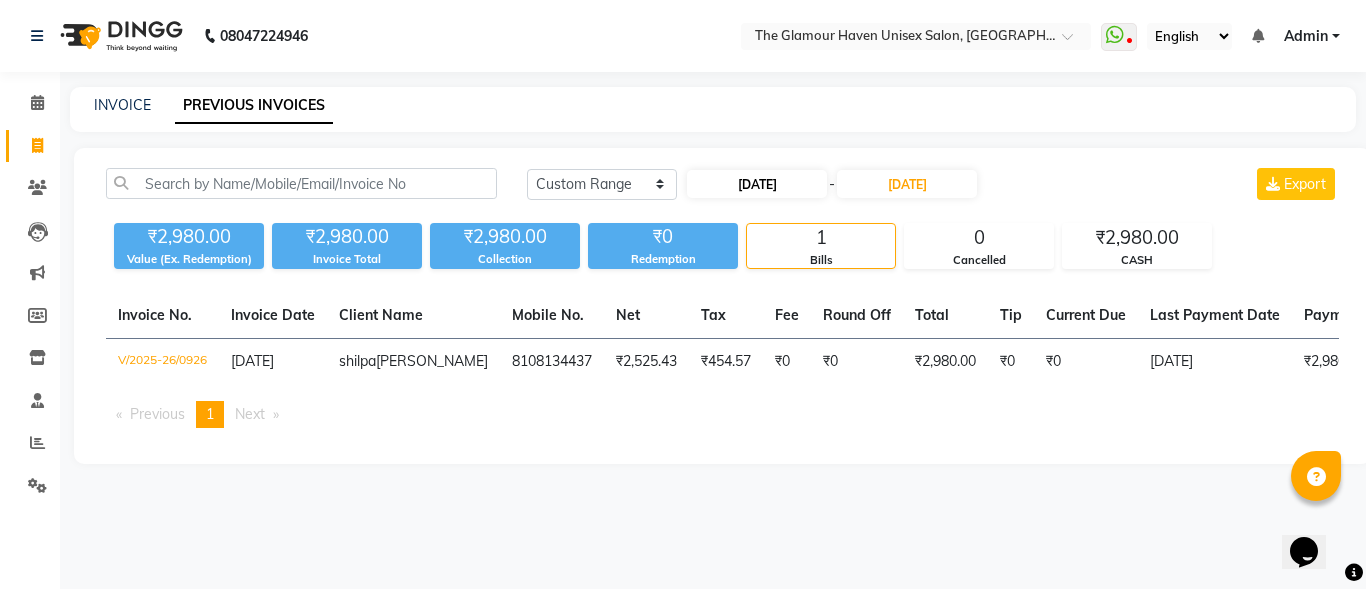 select on "7" 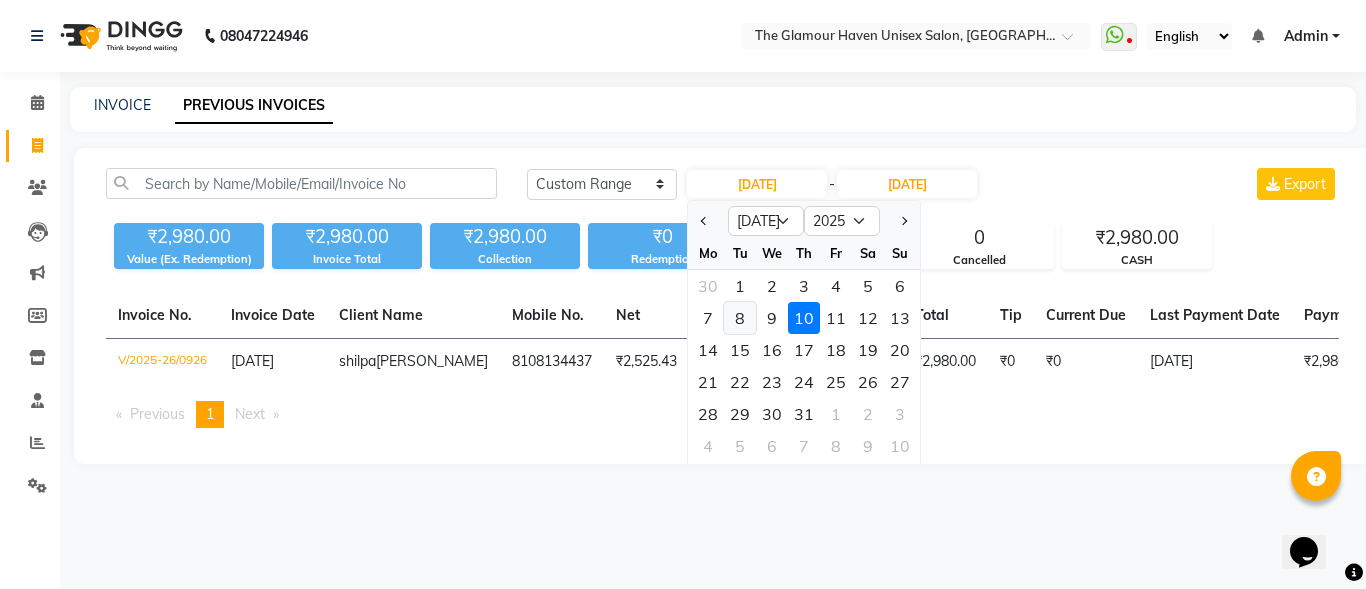 click on "8" 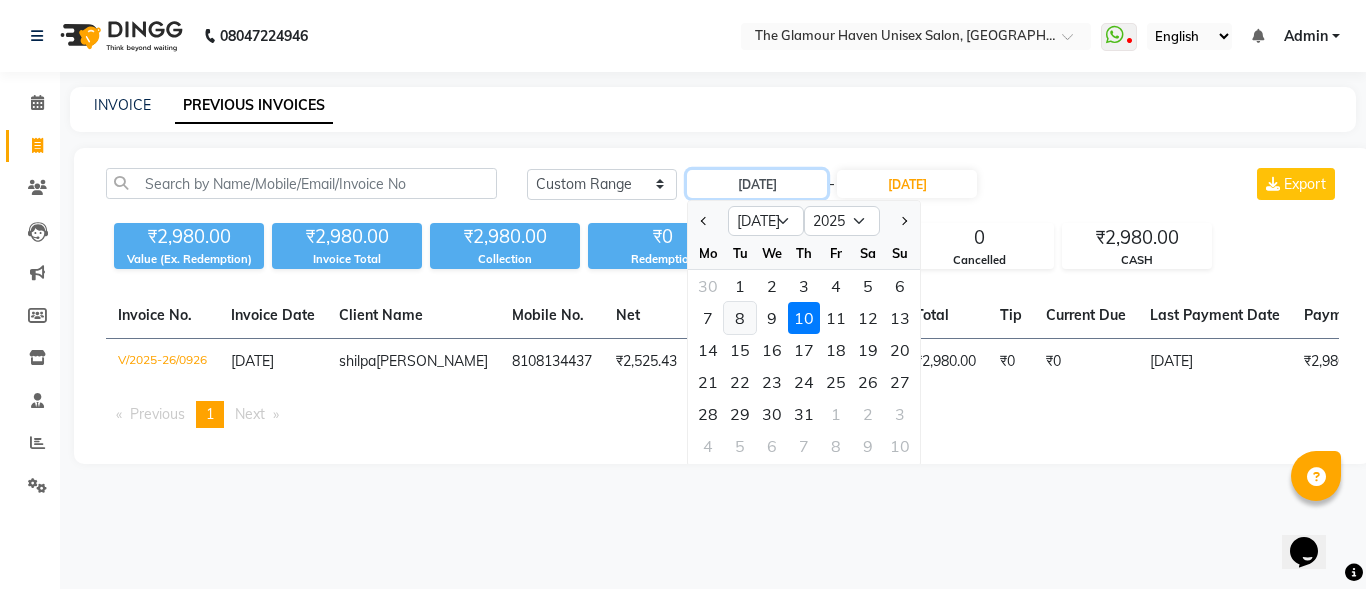 type on "[DATE]" 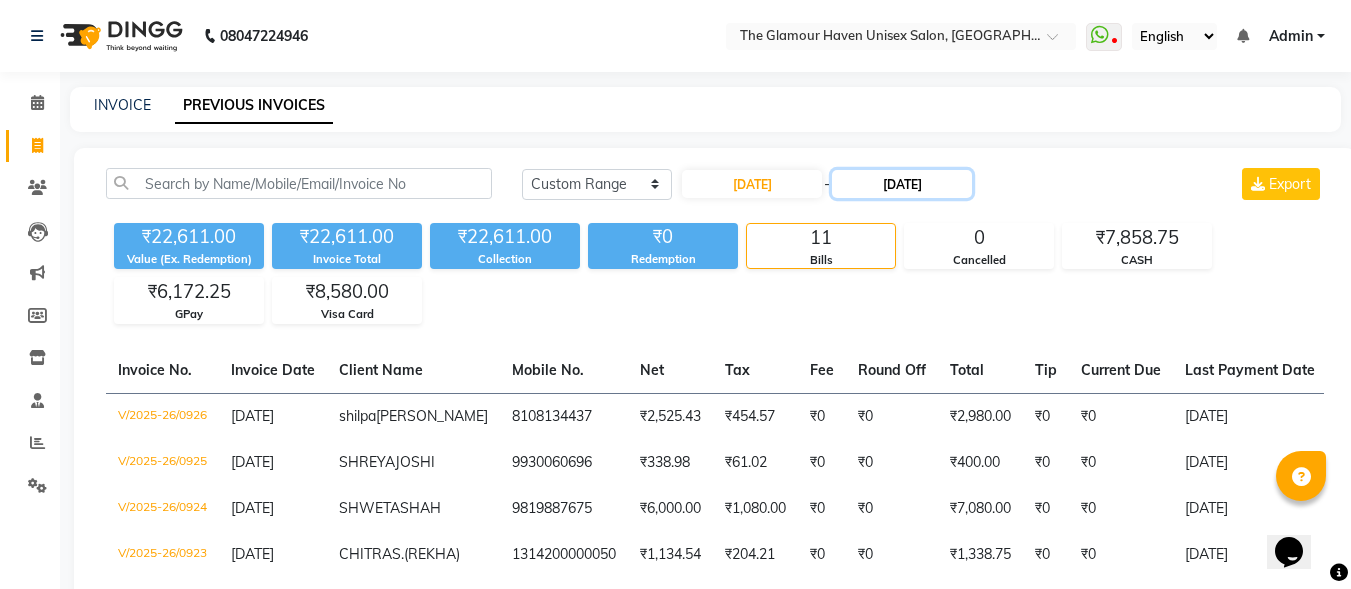 click on "[DATE]" 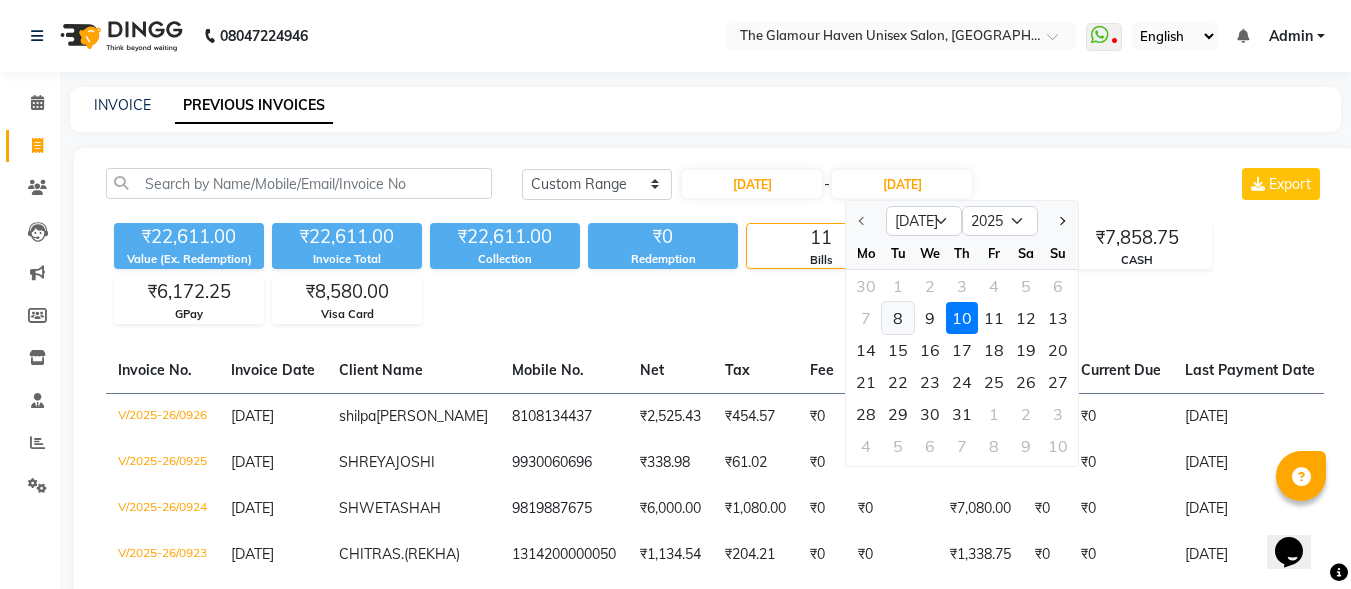 click on "8" 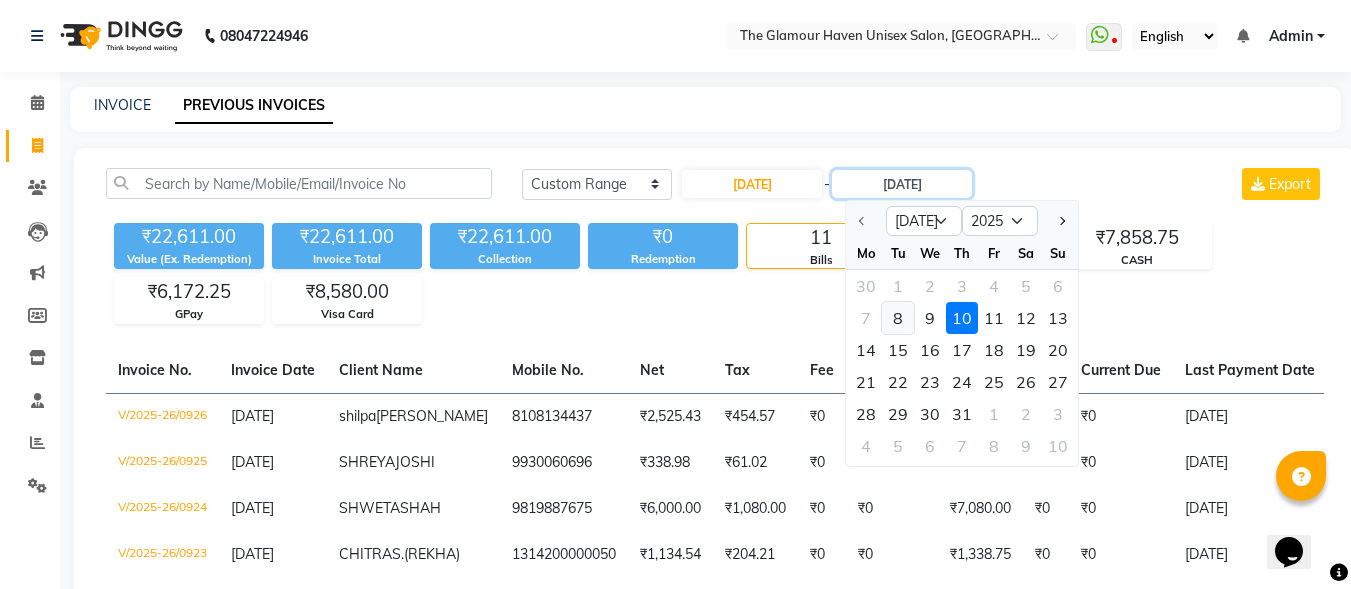 type on "[DATE]" 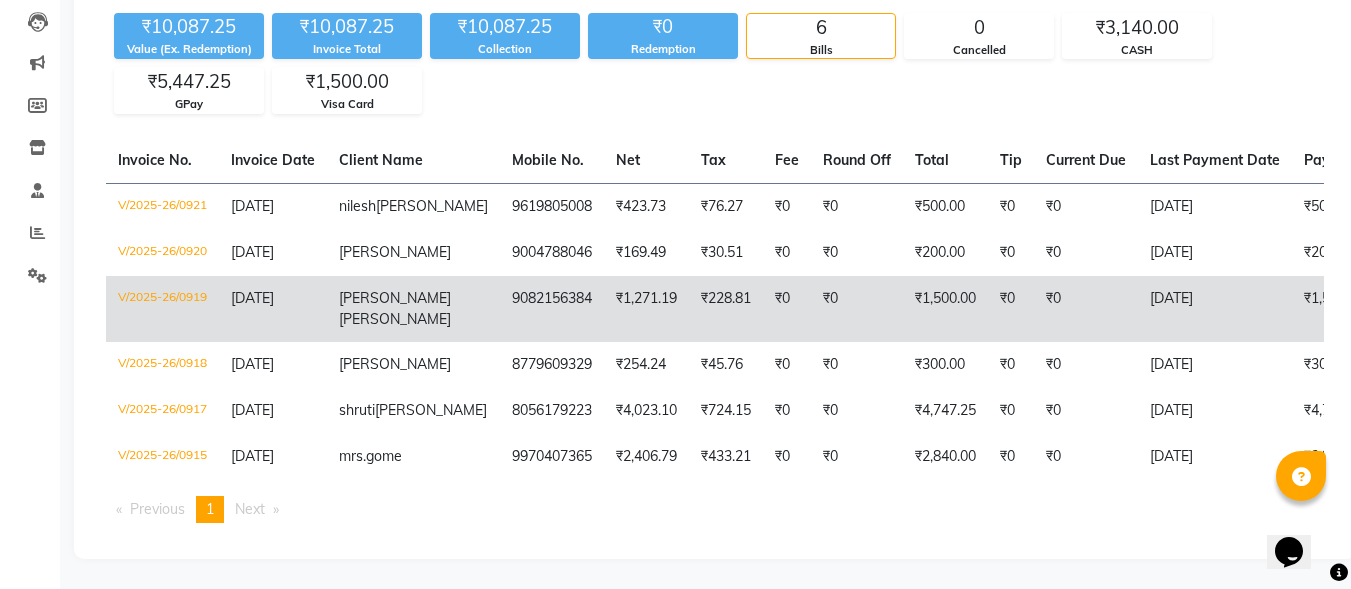 scroll, scrollTop: 245, scrollLeft: 0, axis: vertical 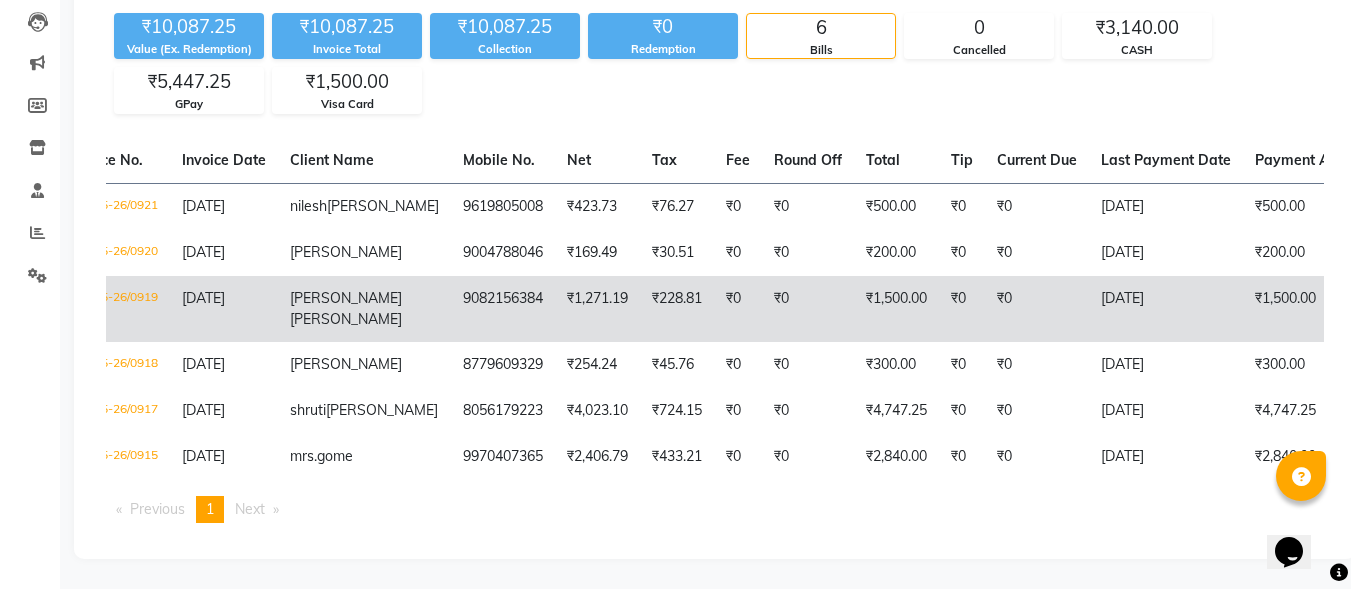 click on "₹0" 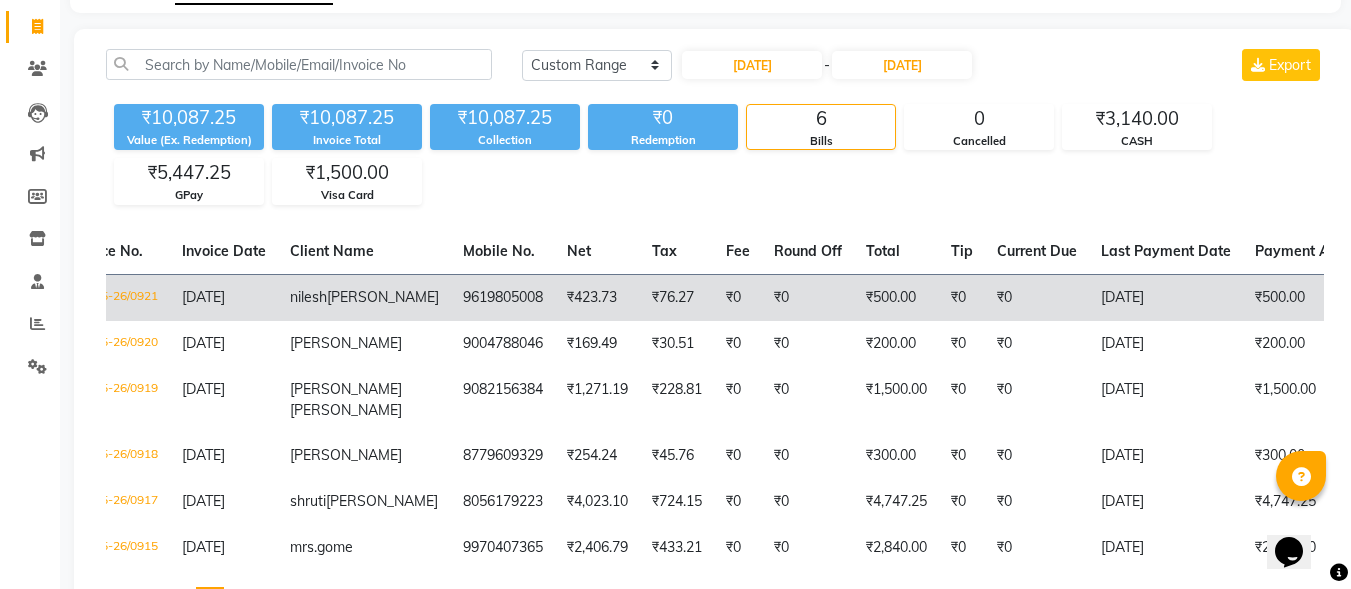 scroll, scrollTop: 245, scrollLeft: 0, axis: vertical 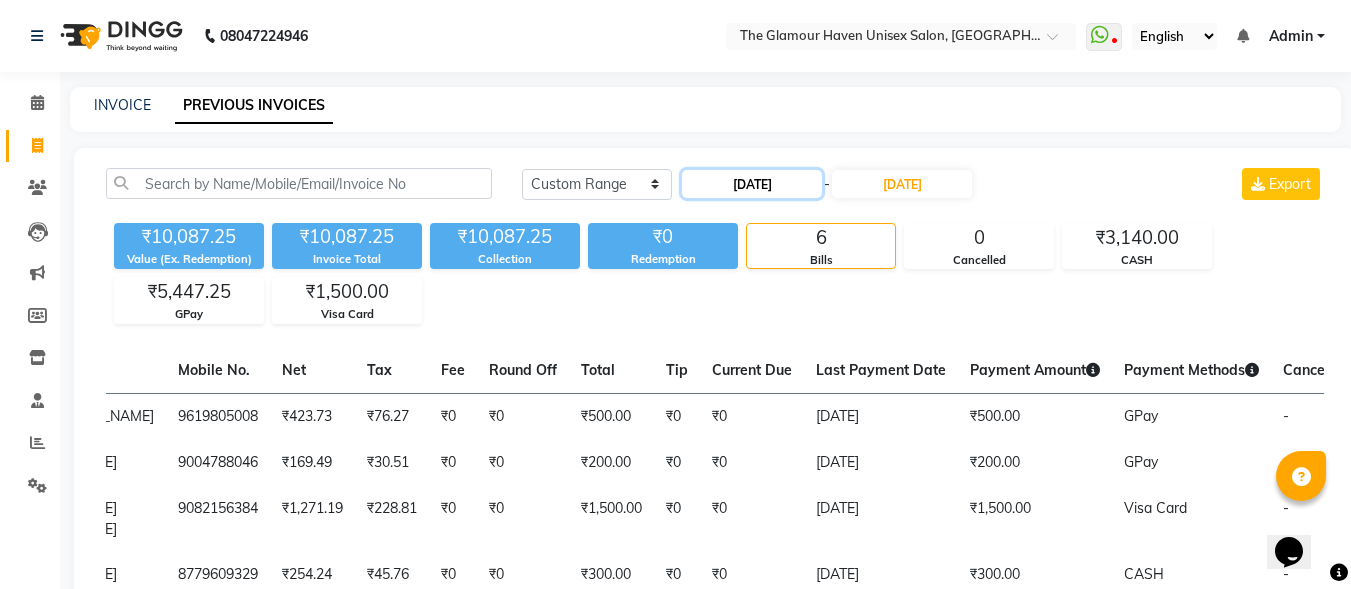 click on "[DATE]" 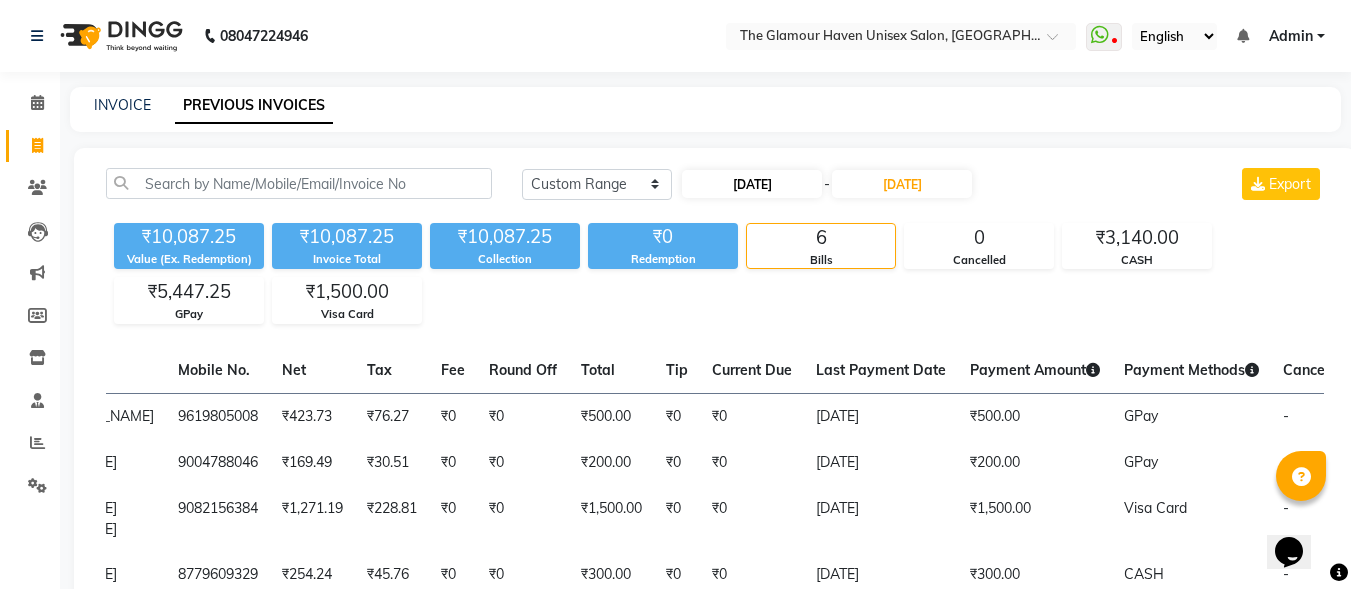 select on "7" 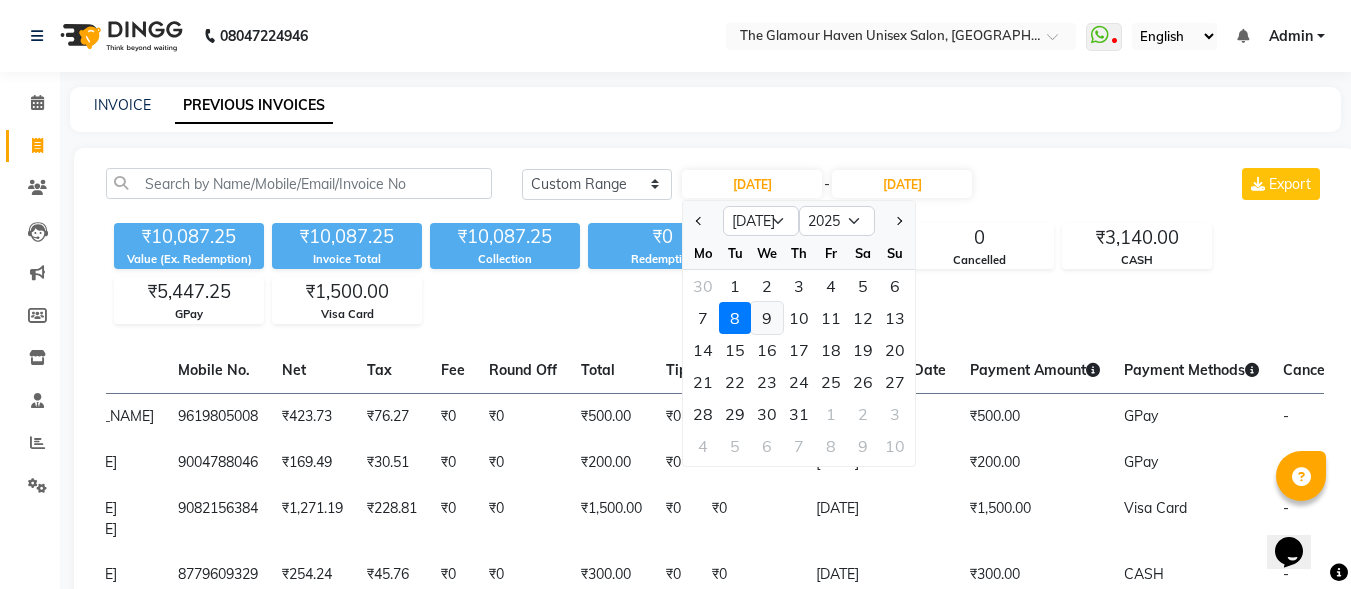 click on "9" 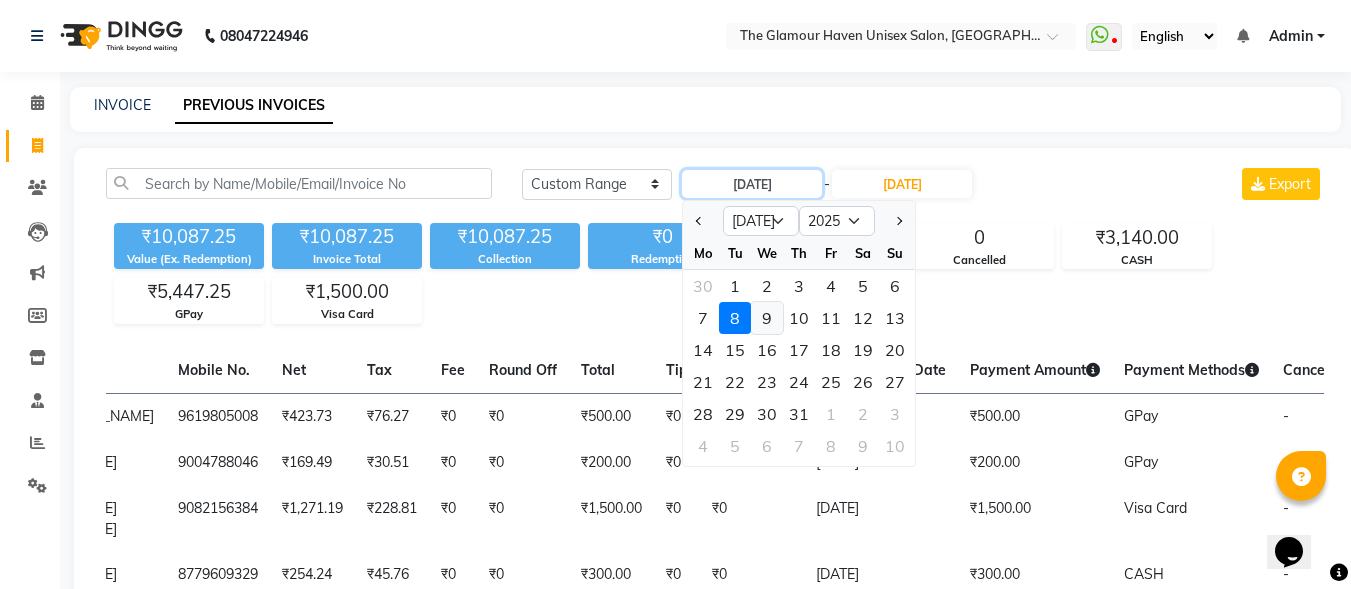 type on "[DATE]" 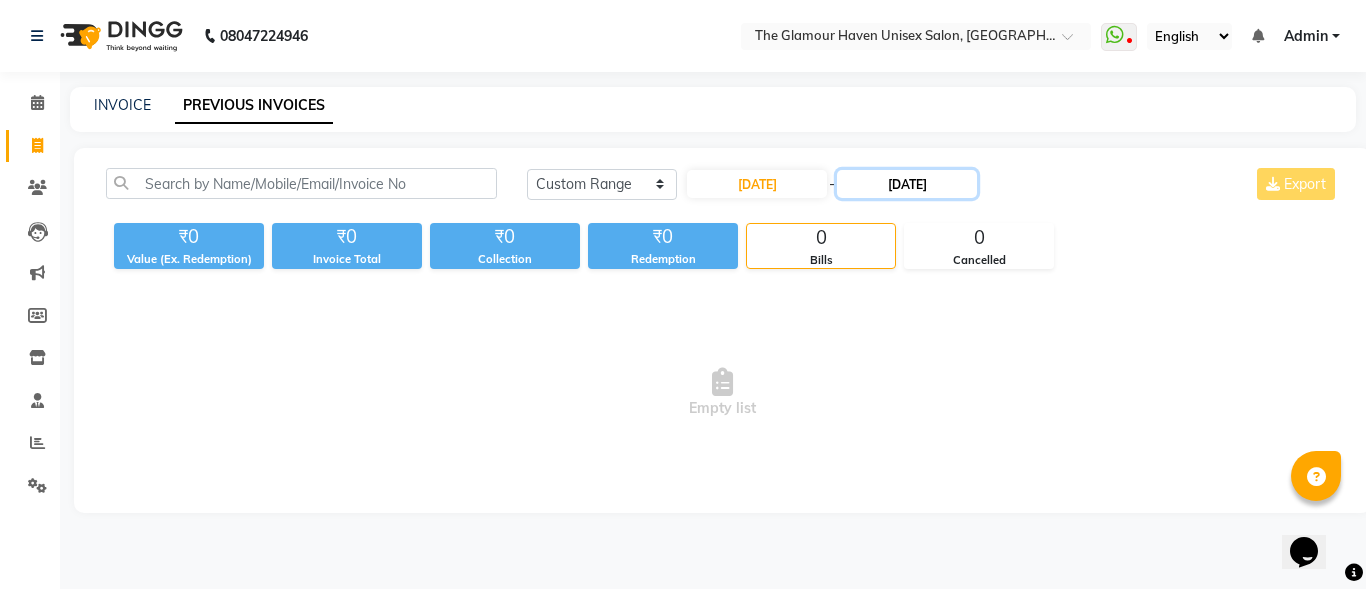 click on "[DATE]" 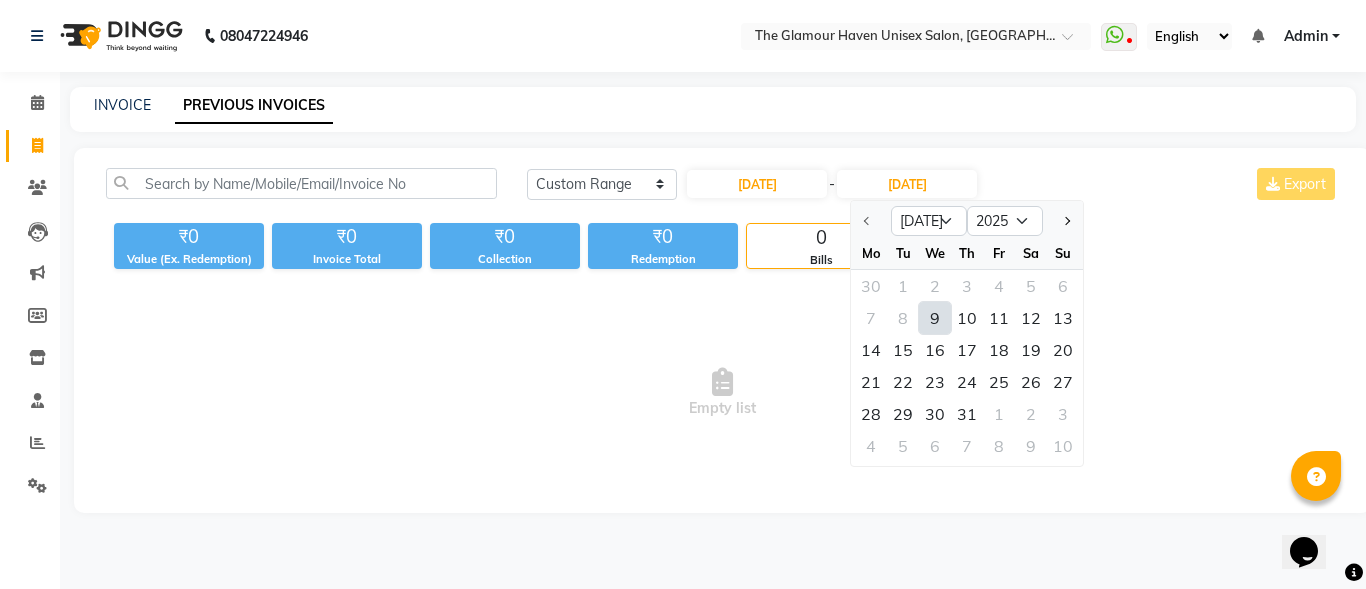 click on "9" 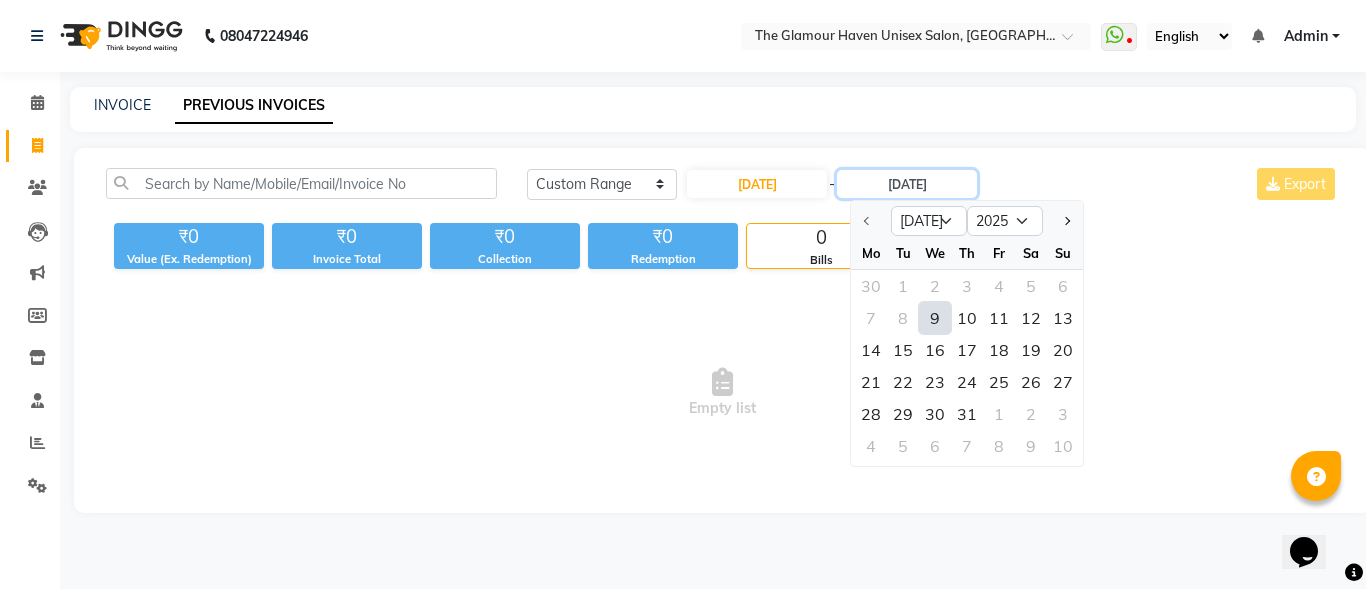 type on "[DATE]" 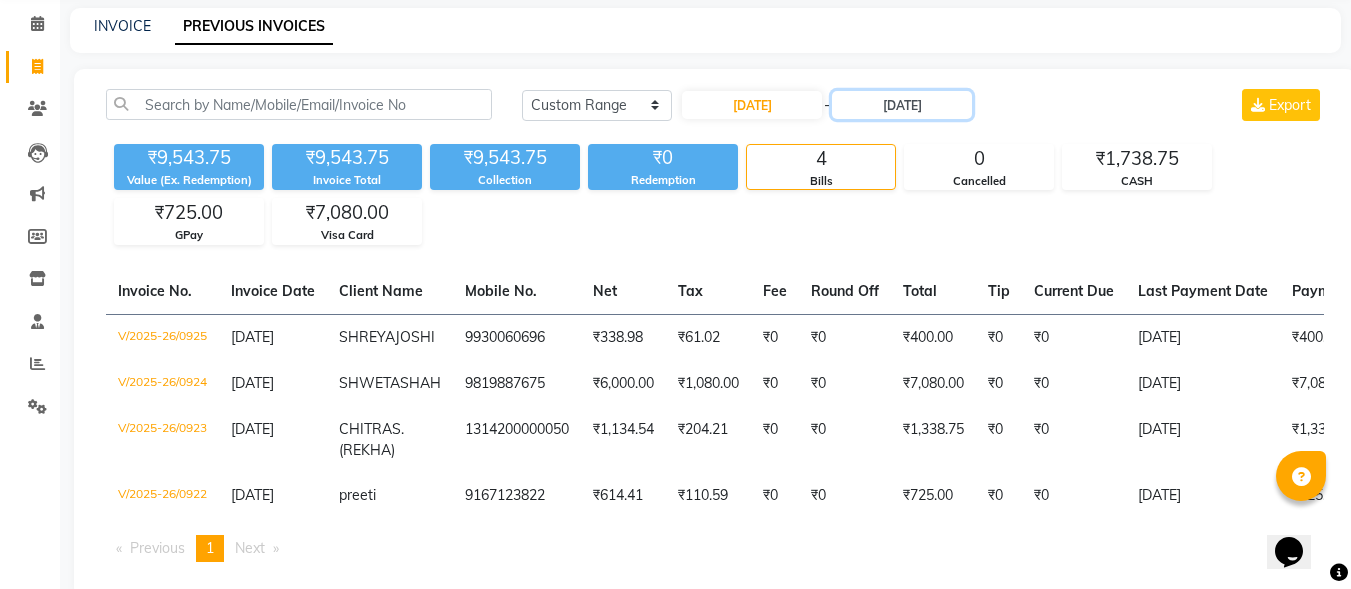 scroll, scrollTop: 173, scrollLeft: 0, axis: vertical 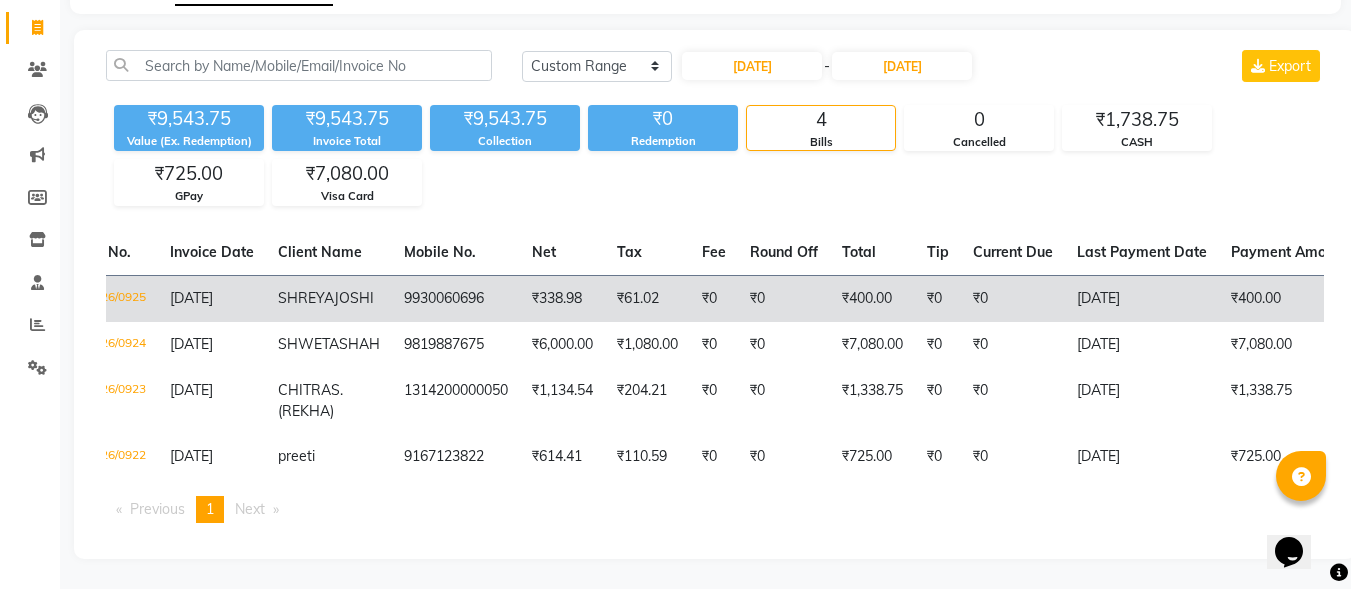 click on "₹0" 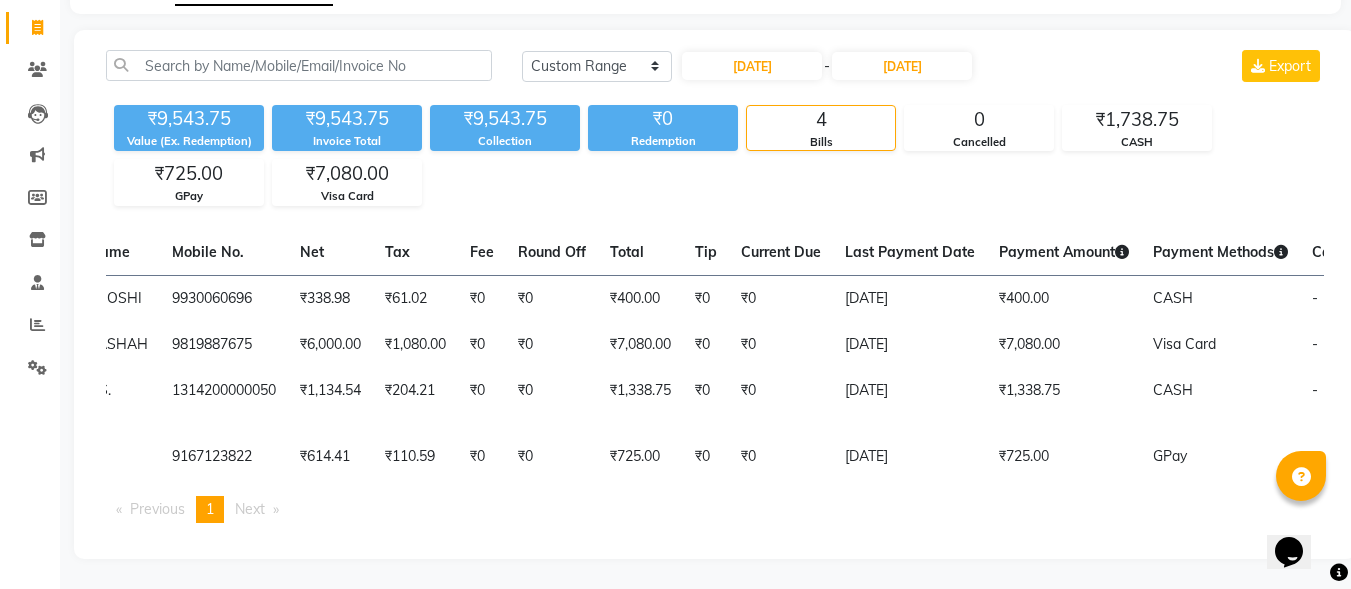 scroll, scrollTop: 0, scrollLeft: 376, axis: horizontal 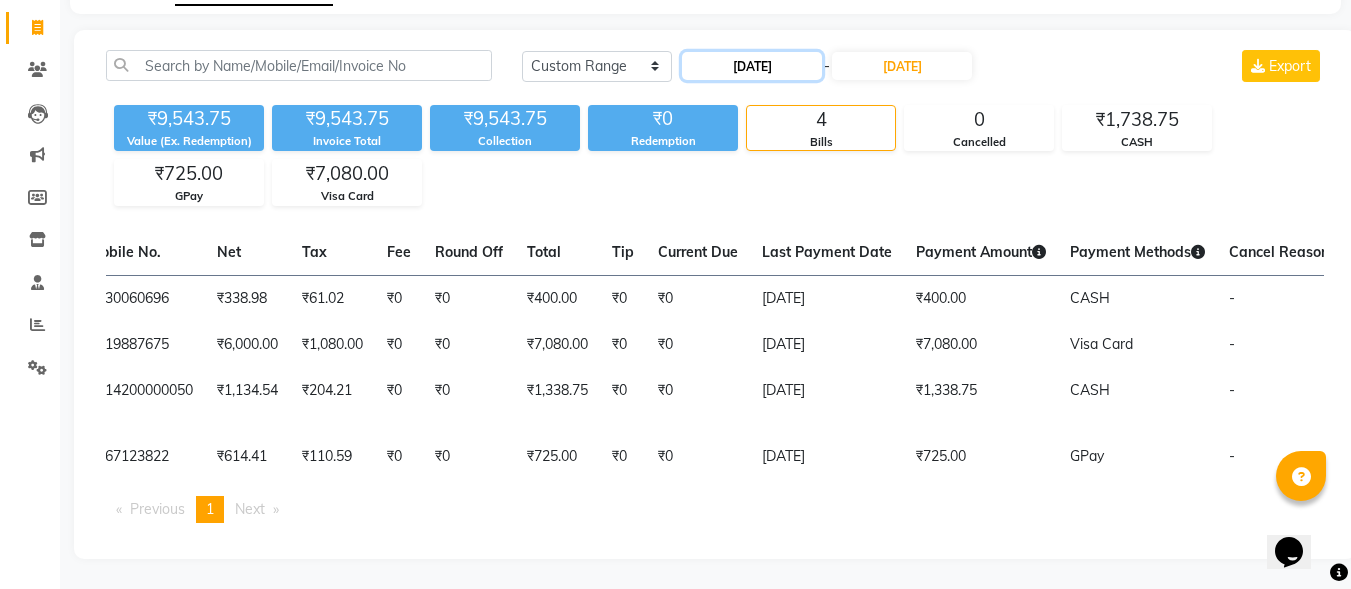 click on "[DATE]" 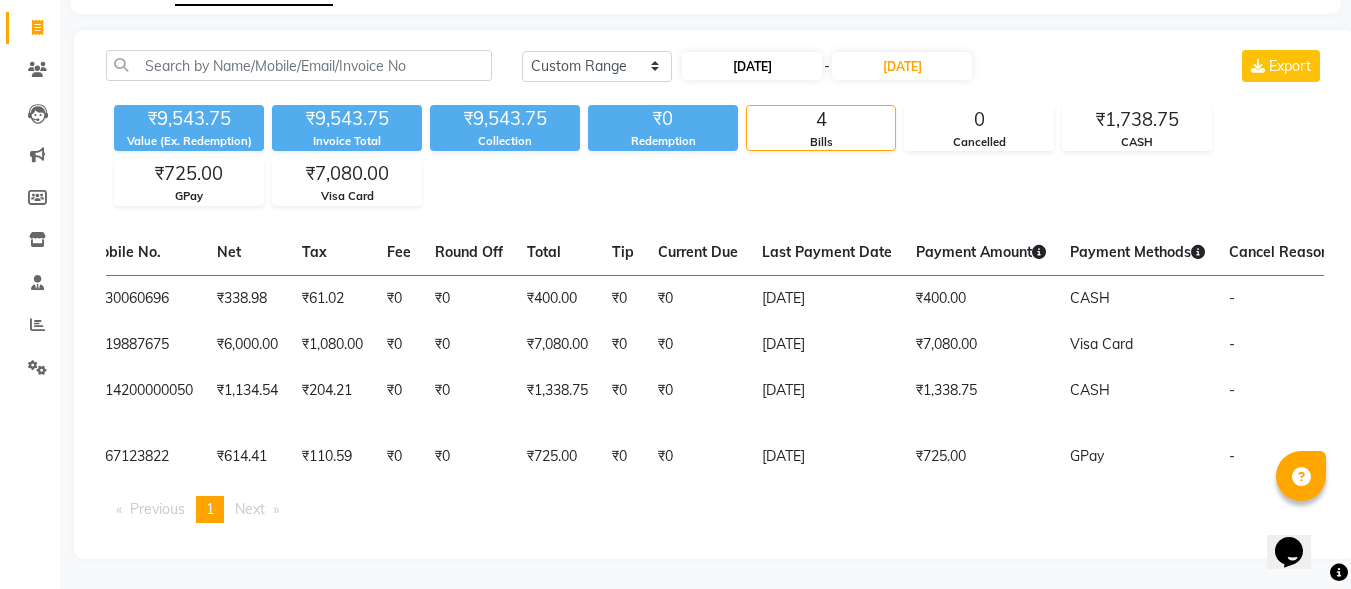 select on "7" 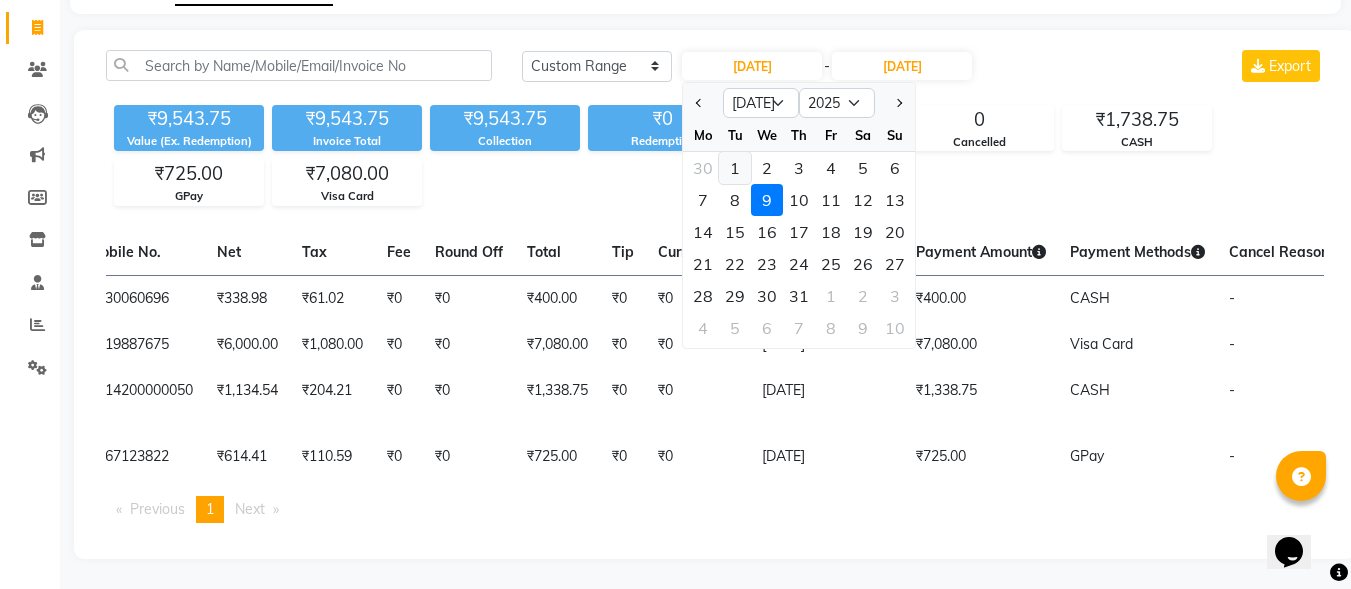 click on "1" 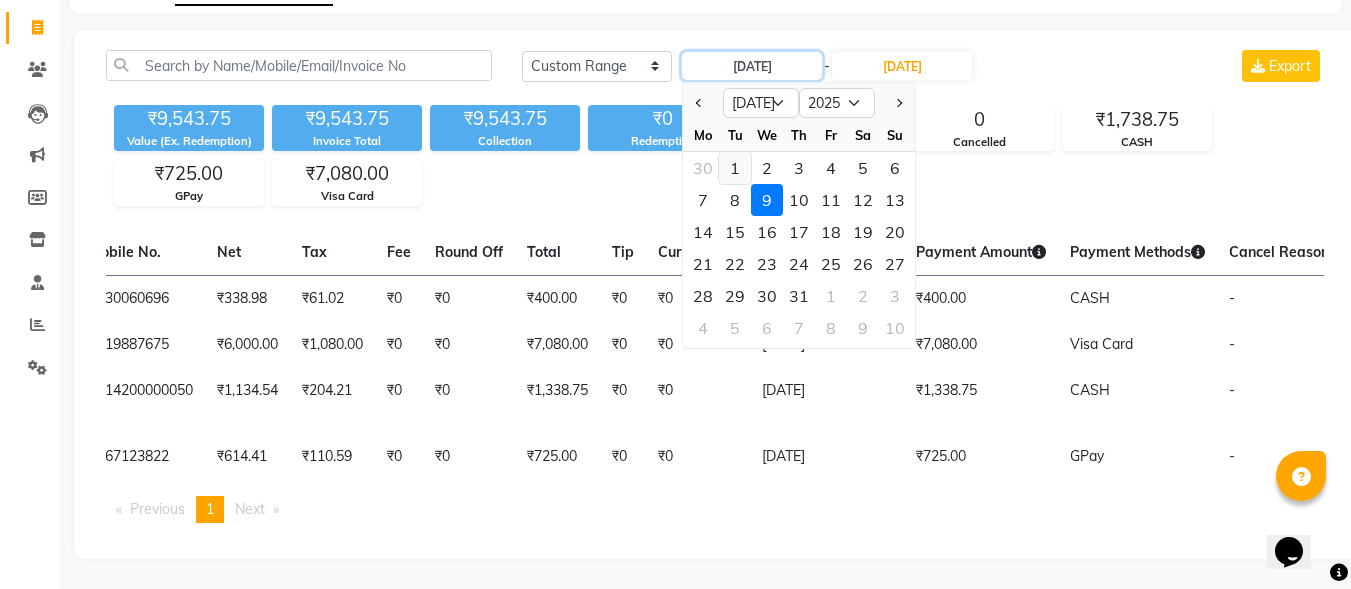 type on "01-07-2025" 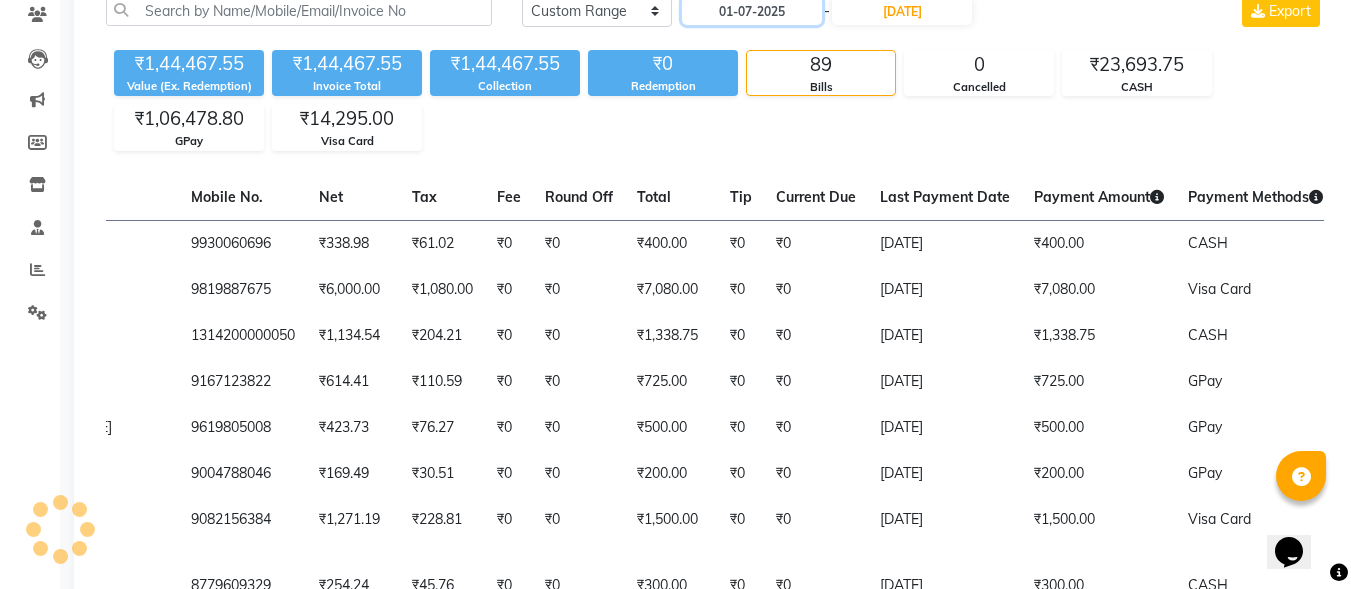 scroll, scrollTop: 170, scrollLeft: 0, axis: vertical 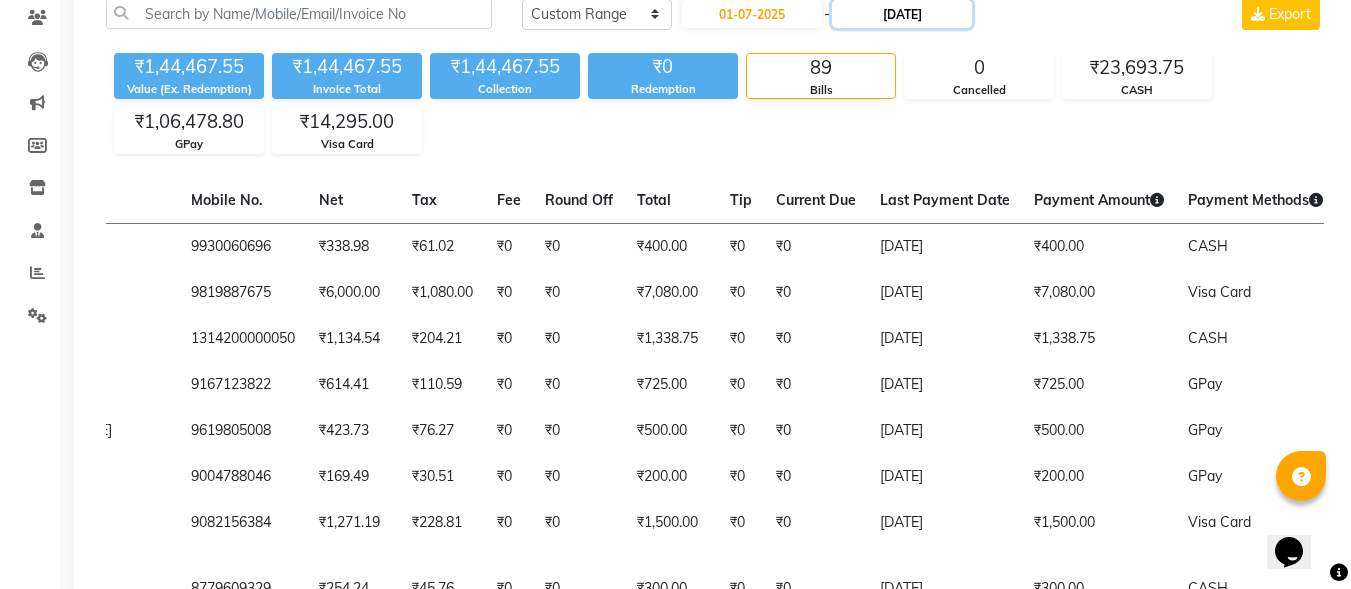 click on "[DATE]" 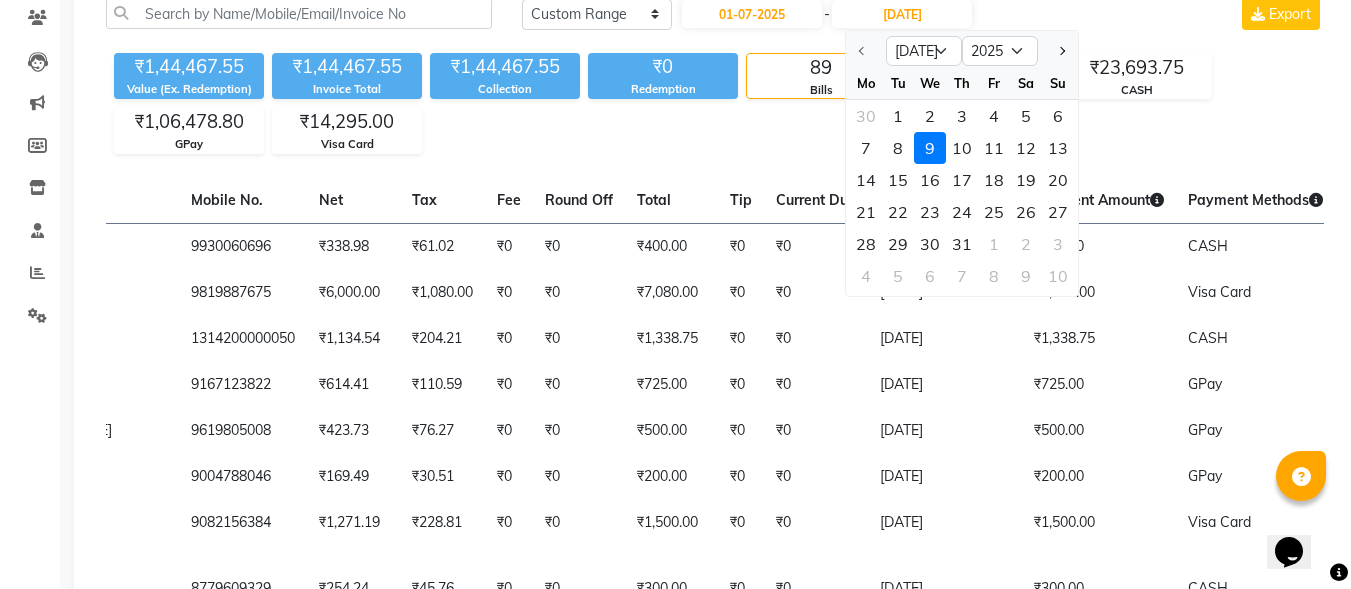 click on "9" 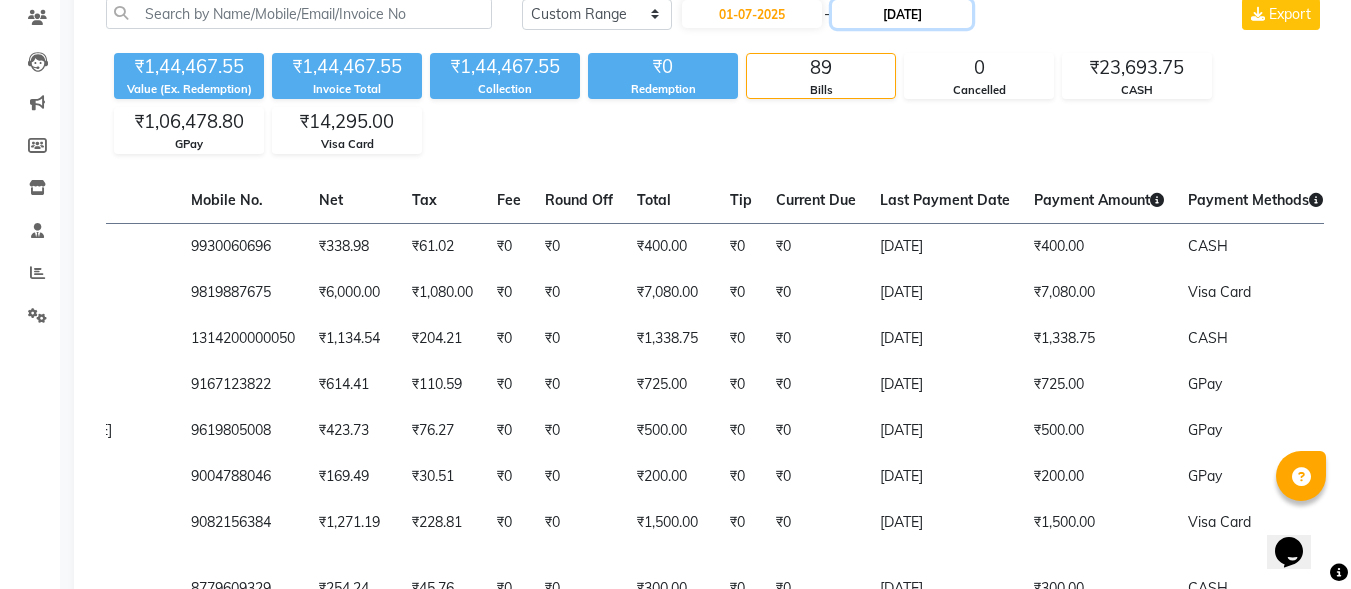 click on "[DATE]" 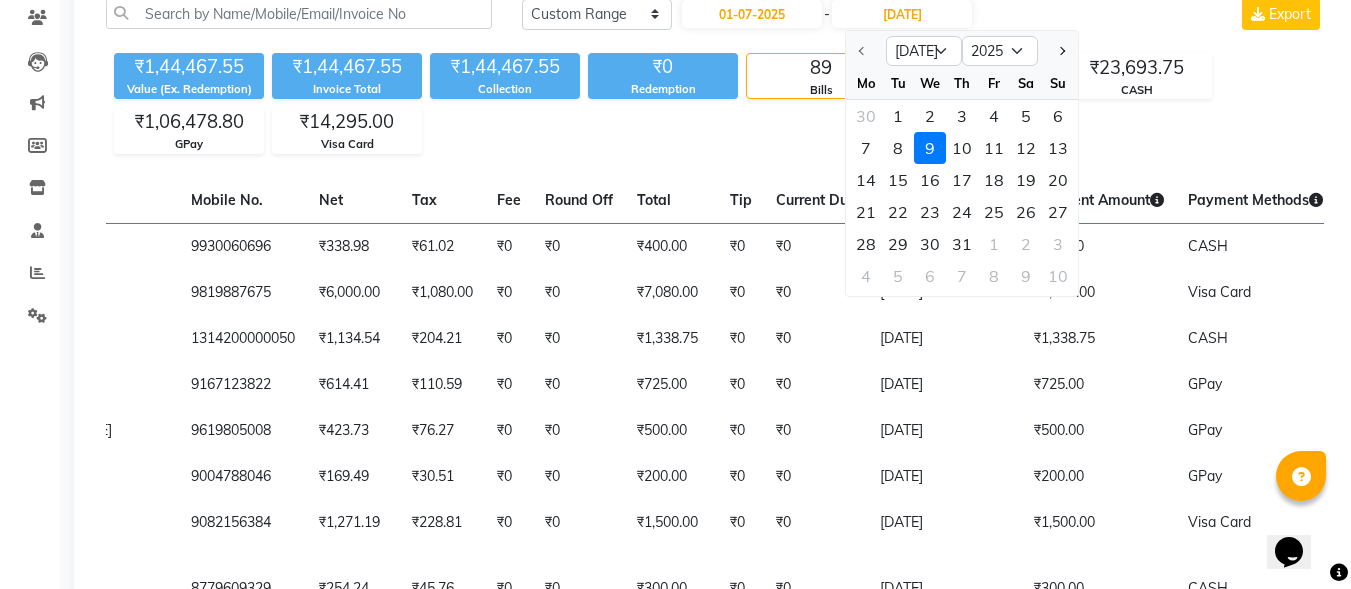 click on "₹1,44,467.55 Value (Ex. Redemption) ₹1,44,467.55 Invoice Total  ₹1,44,467.55 Collection ₹0 Redemption 89 Bills 0 Cancelled ₹23,693.75 CASH ₹1,06,478.80 GPay ₹14,295.00 Visa Card" 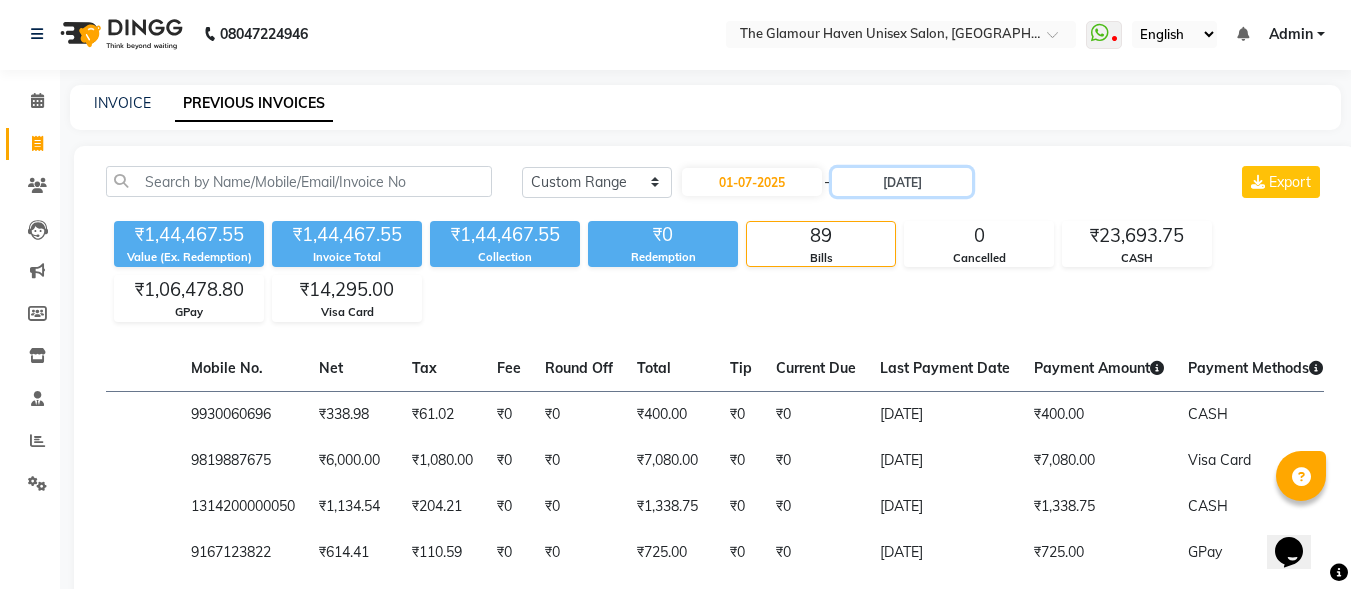 scroll, scrollTop: 0, scrollLeft: 0, axis: both 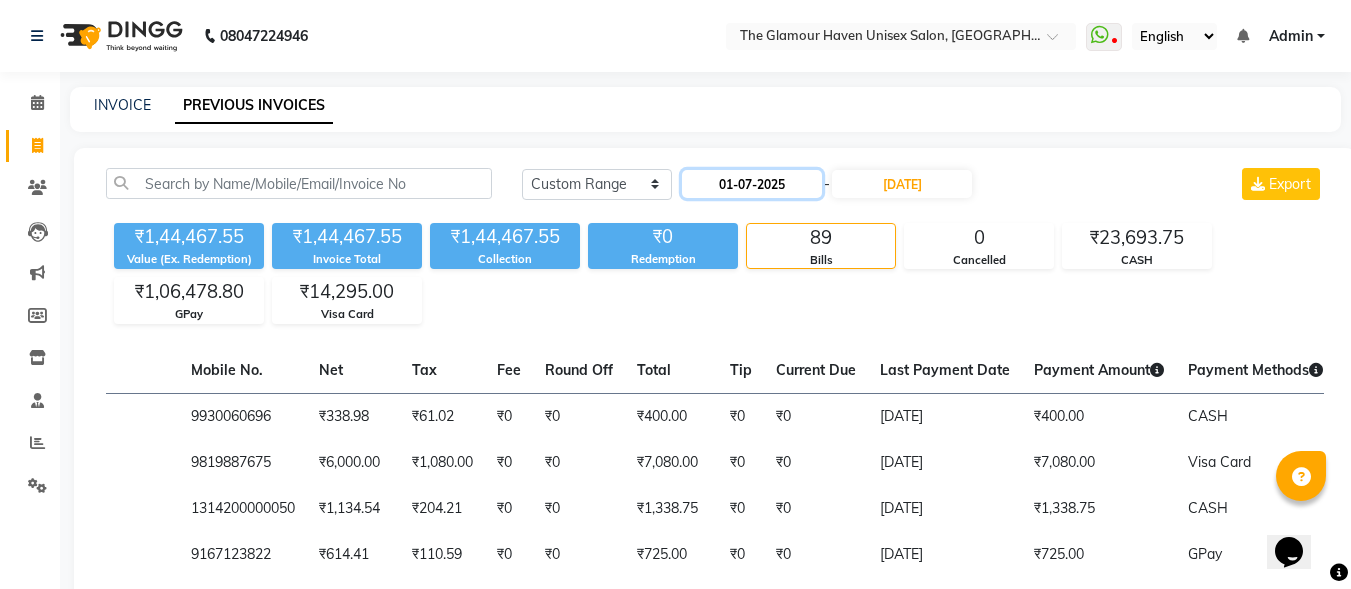 click on "01-07-2025" 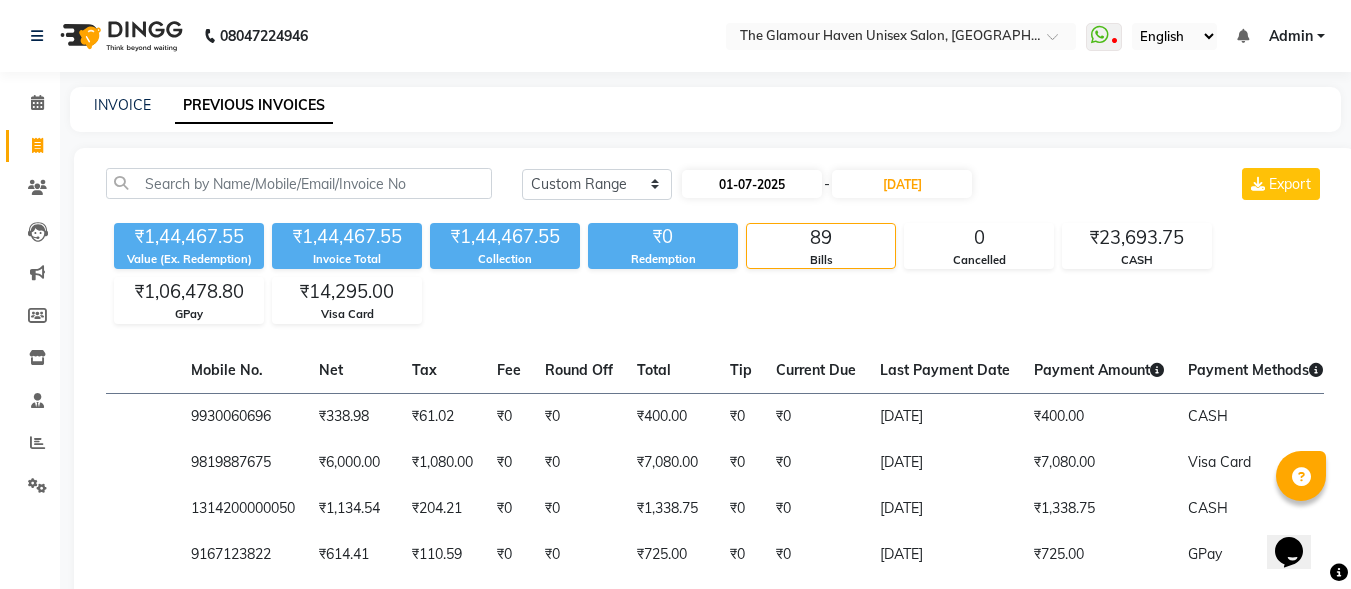 select on "7" 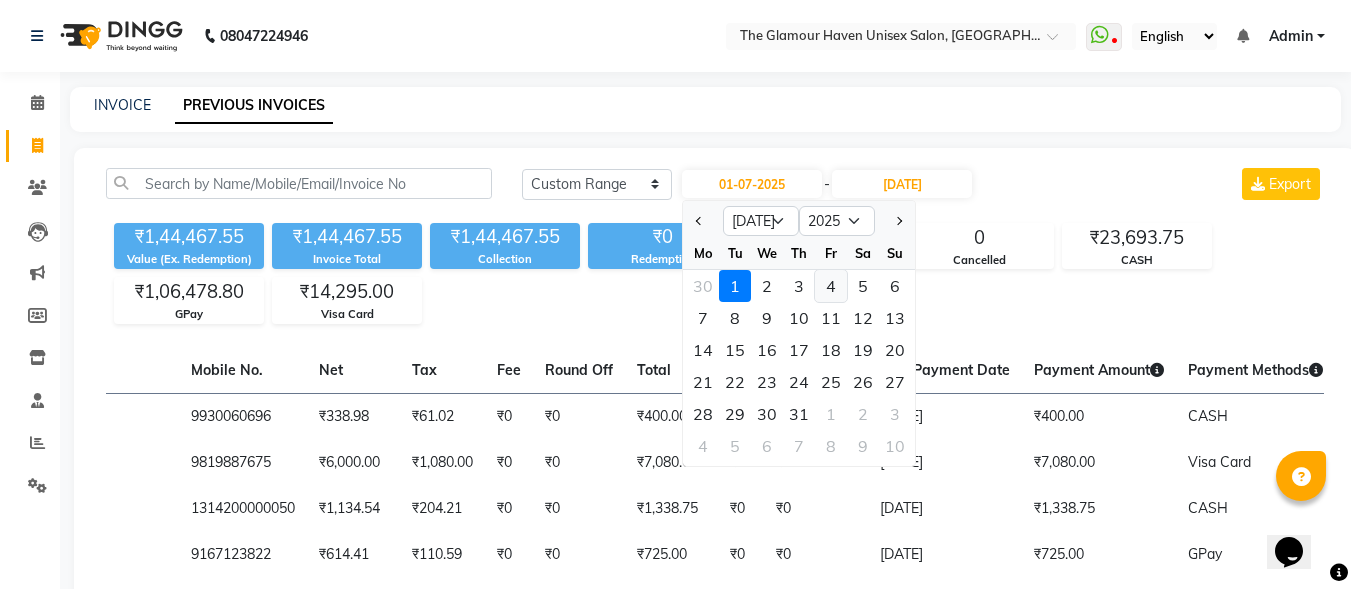 click on "4" 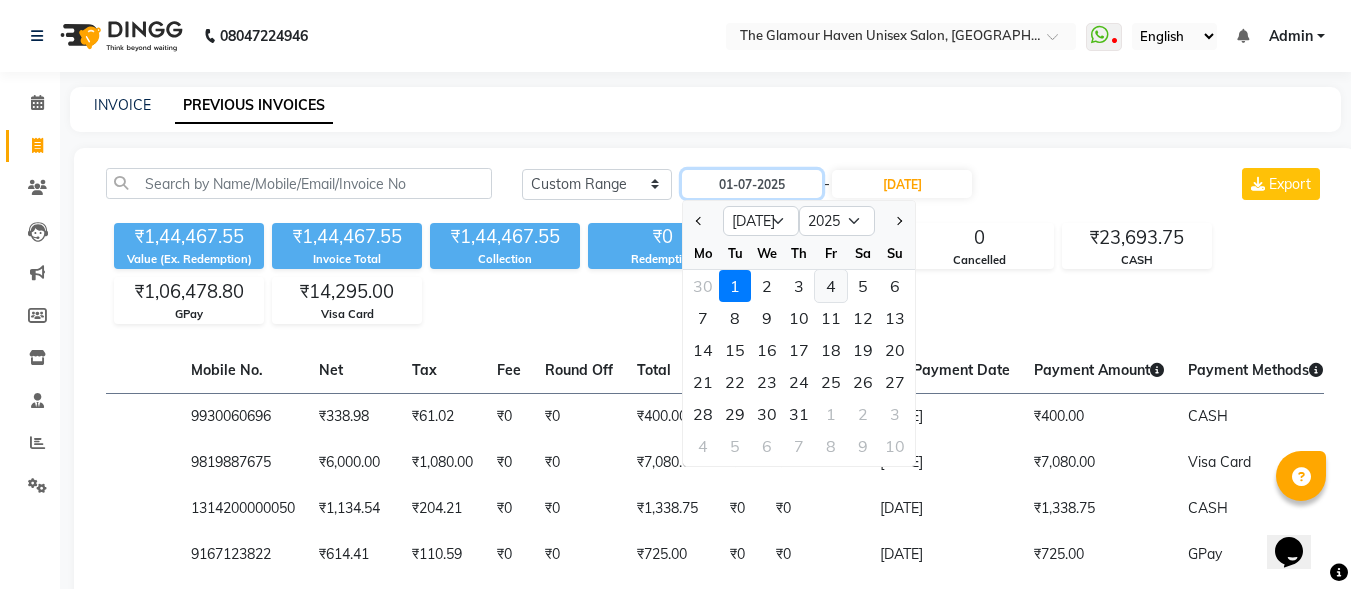 type on "[DATE]" 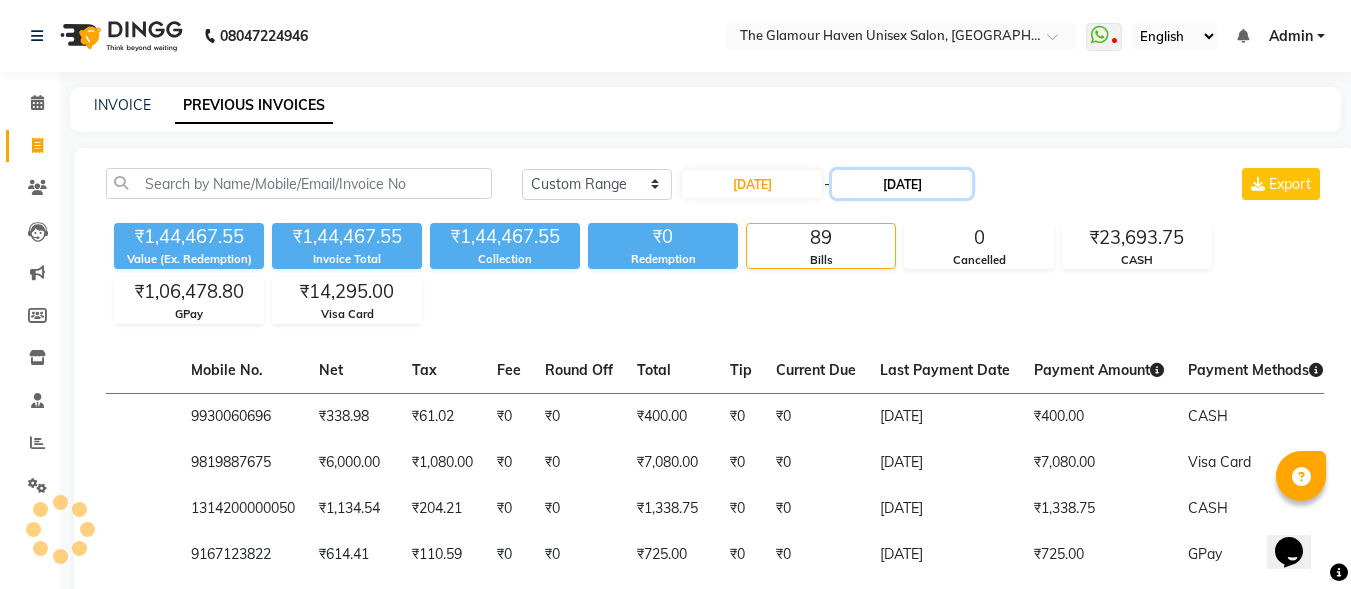 click on "[DATE]" 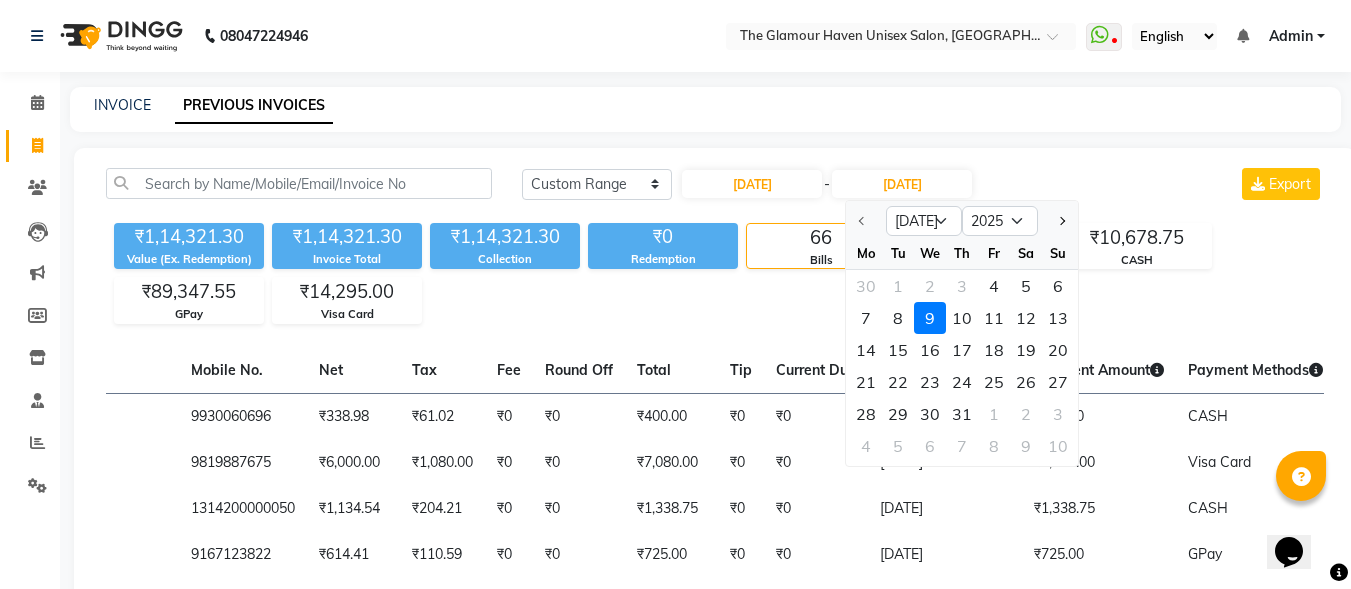 click on "INVOICE PREVIOUS INVOICES" 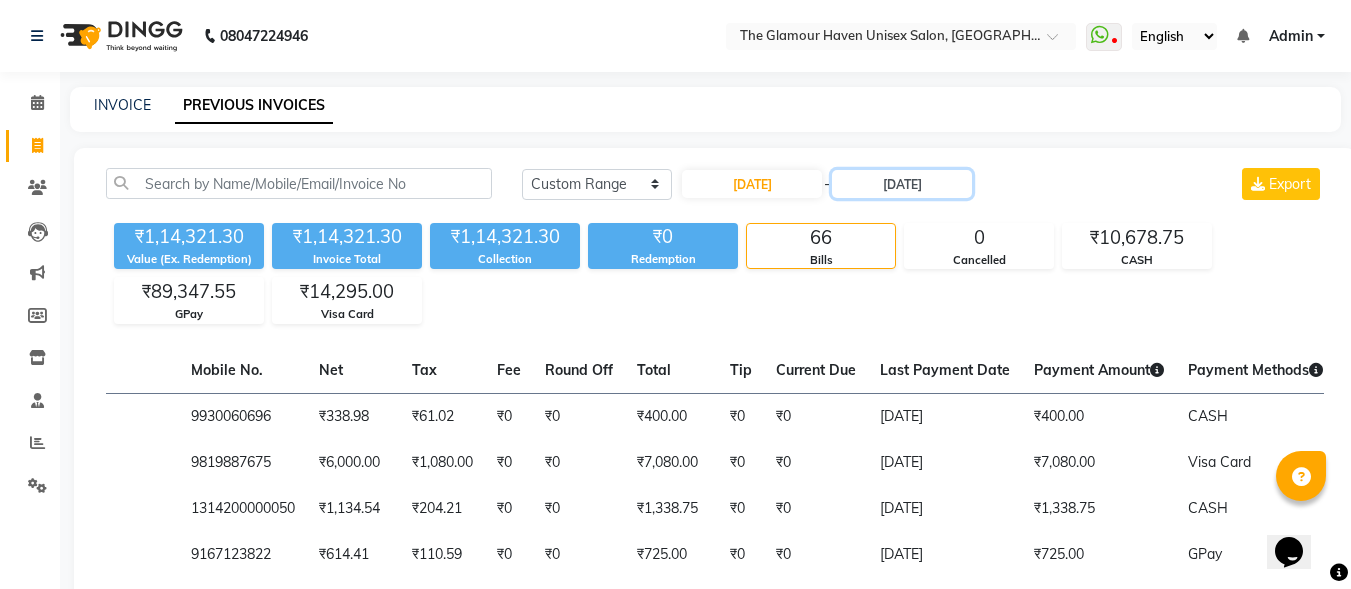 scroll, scrollTop: 500, scrollLeft: 0, axis: vertical 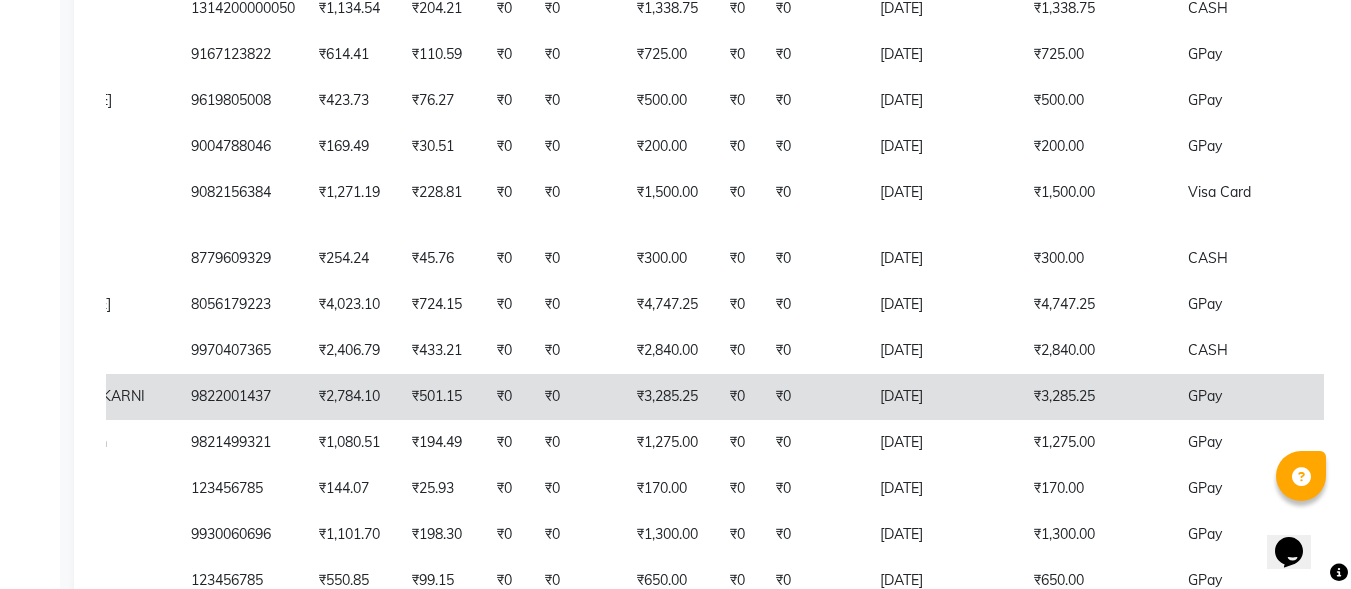 drag, startPoint x: 503, startPoint y: 425, endPoint x: 539, endPoint y: 424, distance: 36.013885 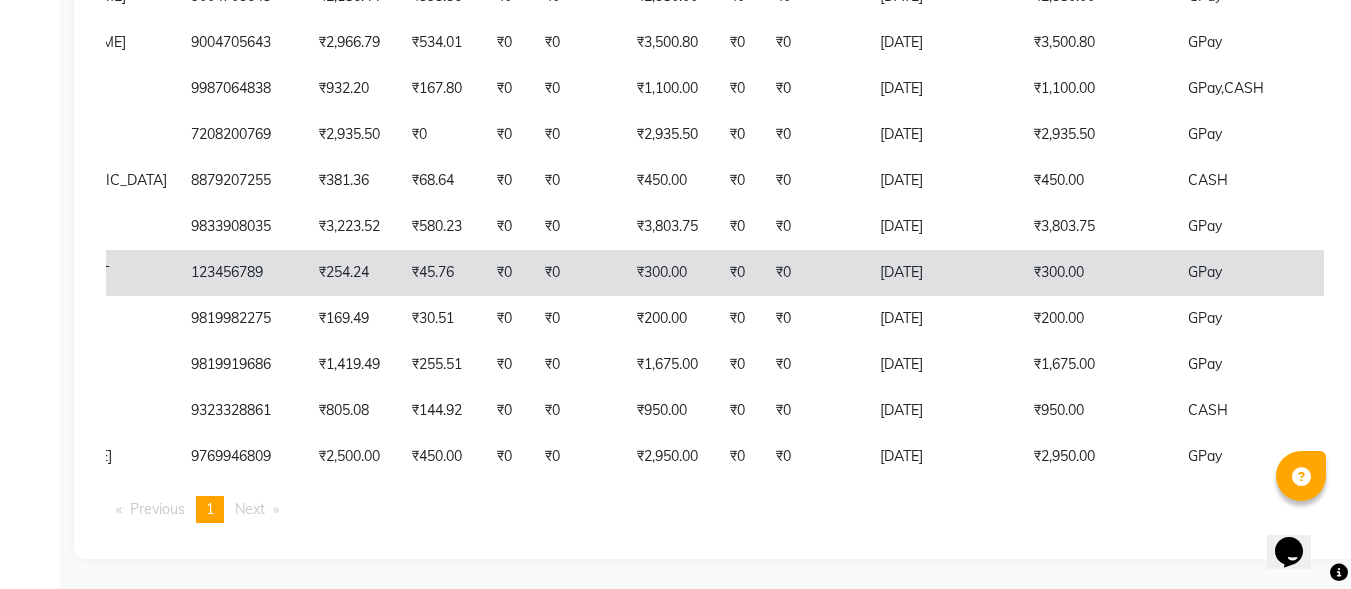 scroll, scrollTop: 3225, scrollLeft: 0, axis: vertical 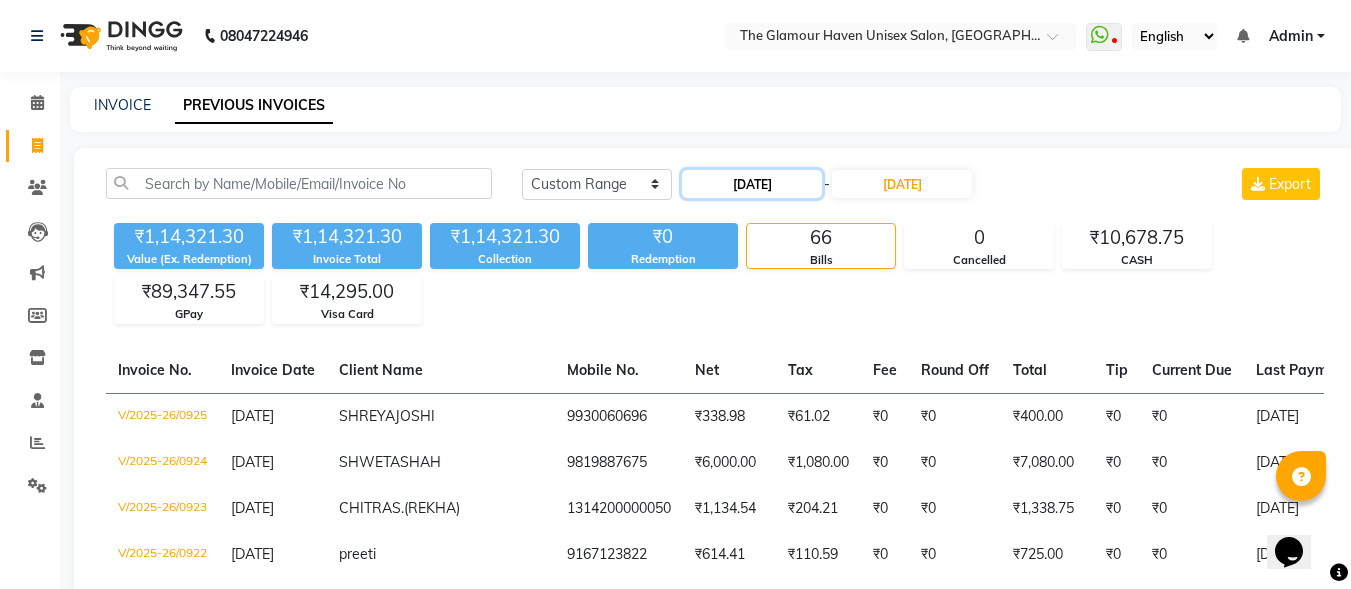 click on "[DATE]" 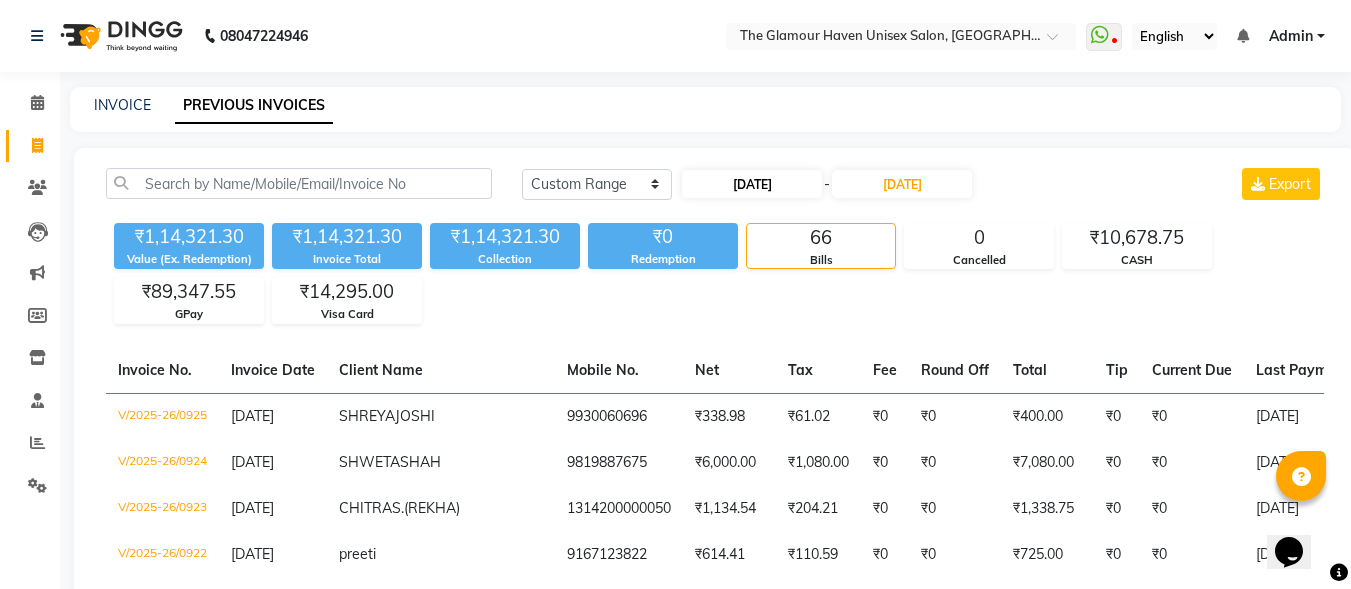 select on "7" 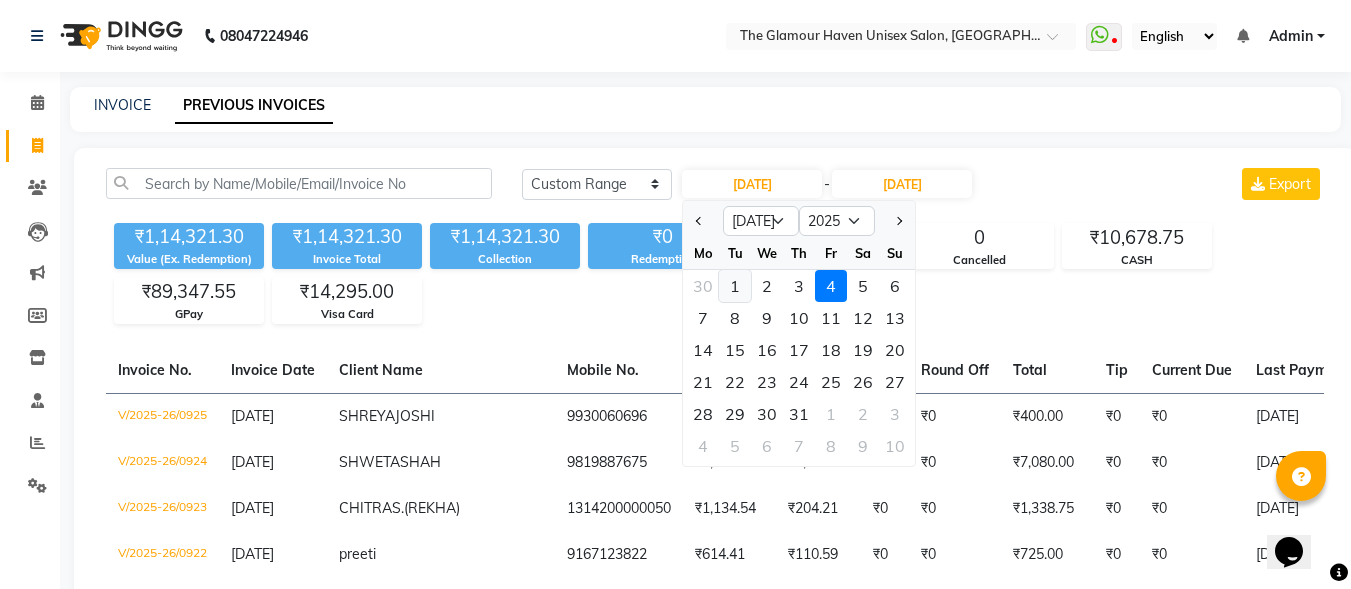 click on "1" 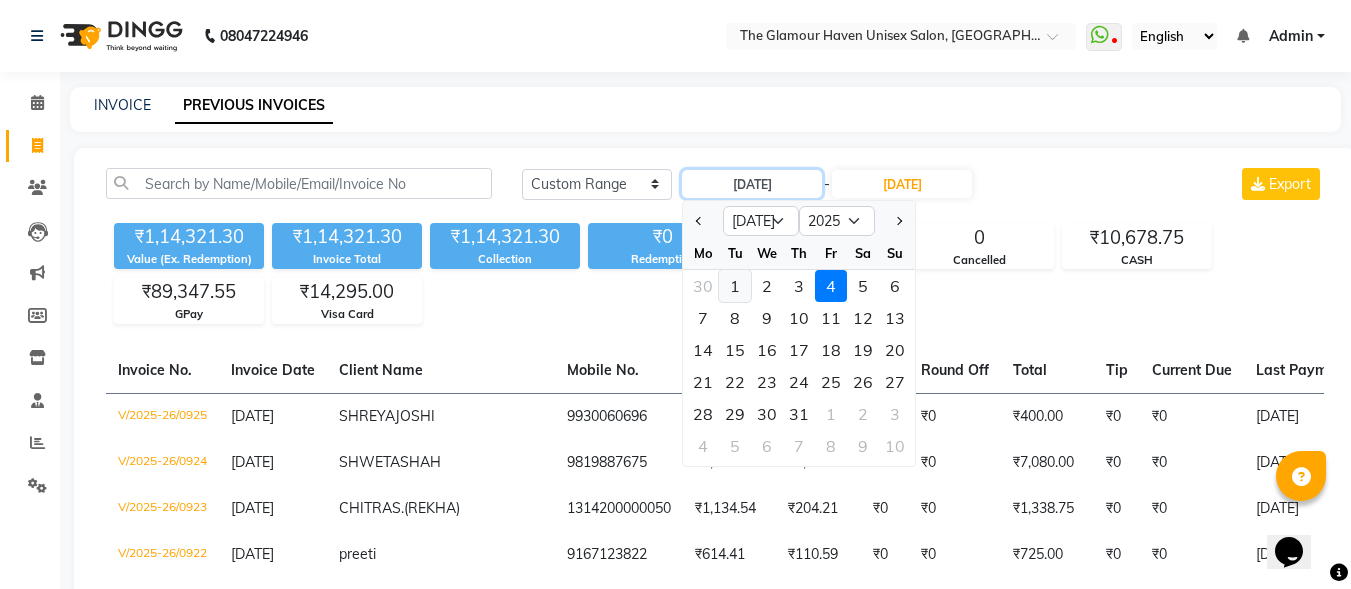 type on "01-07-2025" 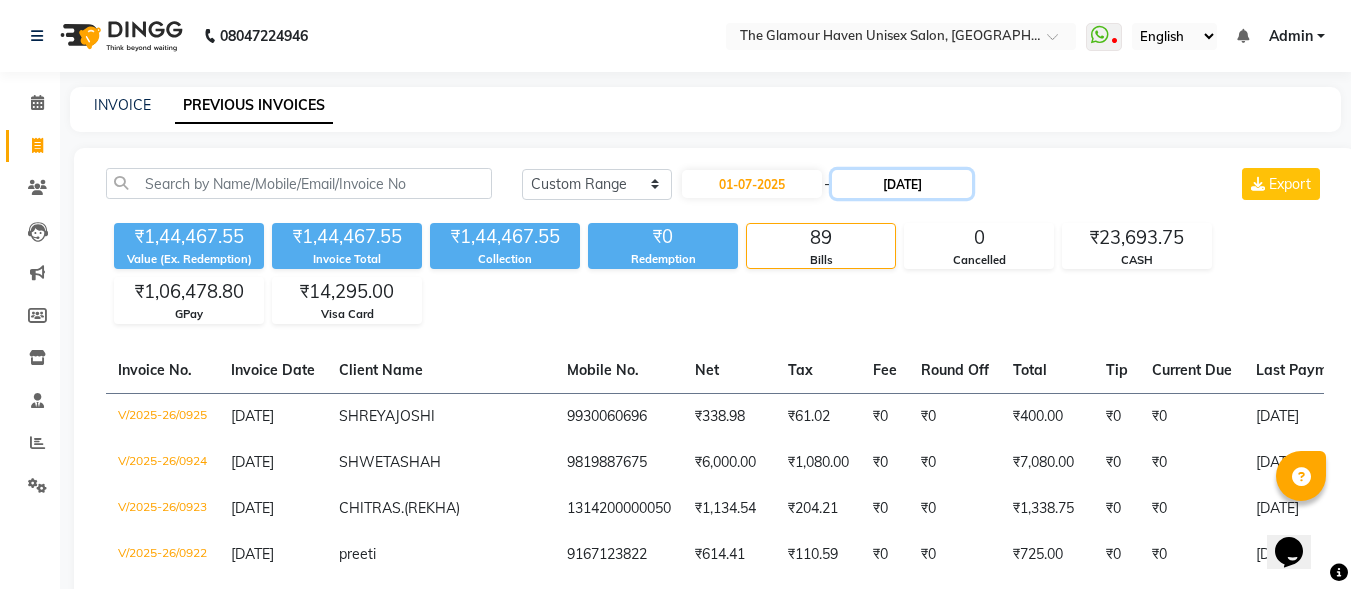 click on "[DATE]" 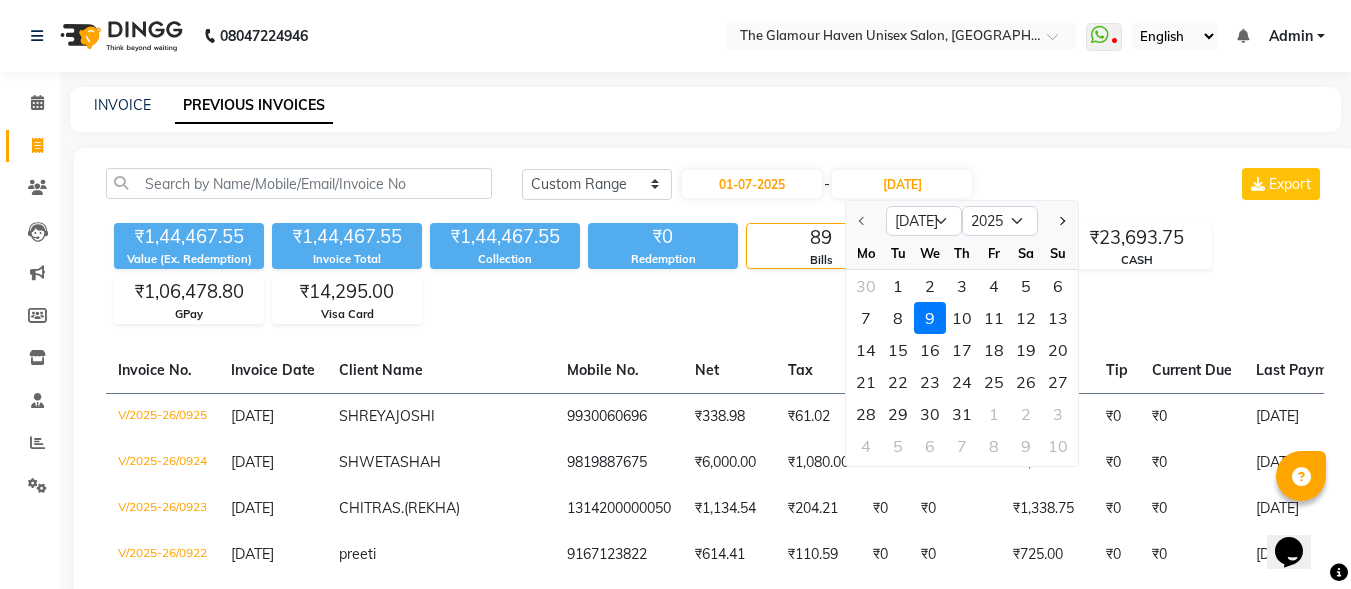 click on "9" 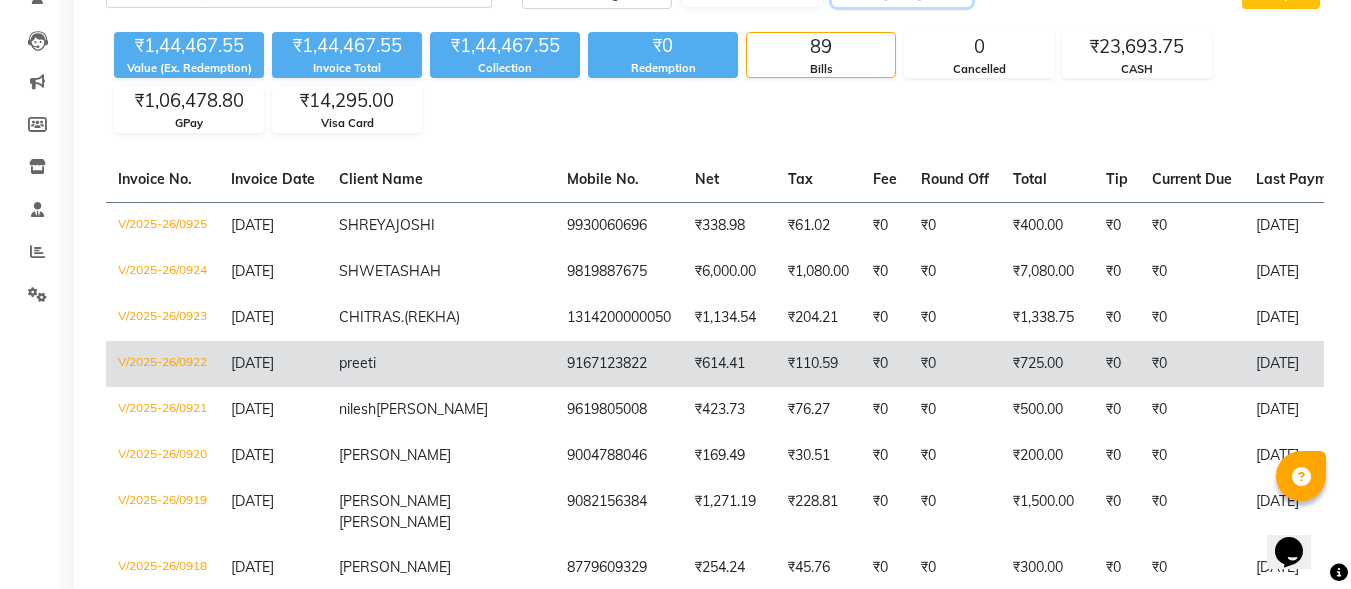 scroll, scrollTop: 0, scrollLeft: 0, axis: both 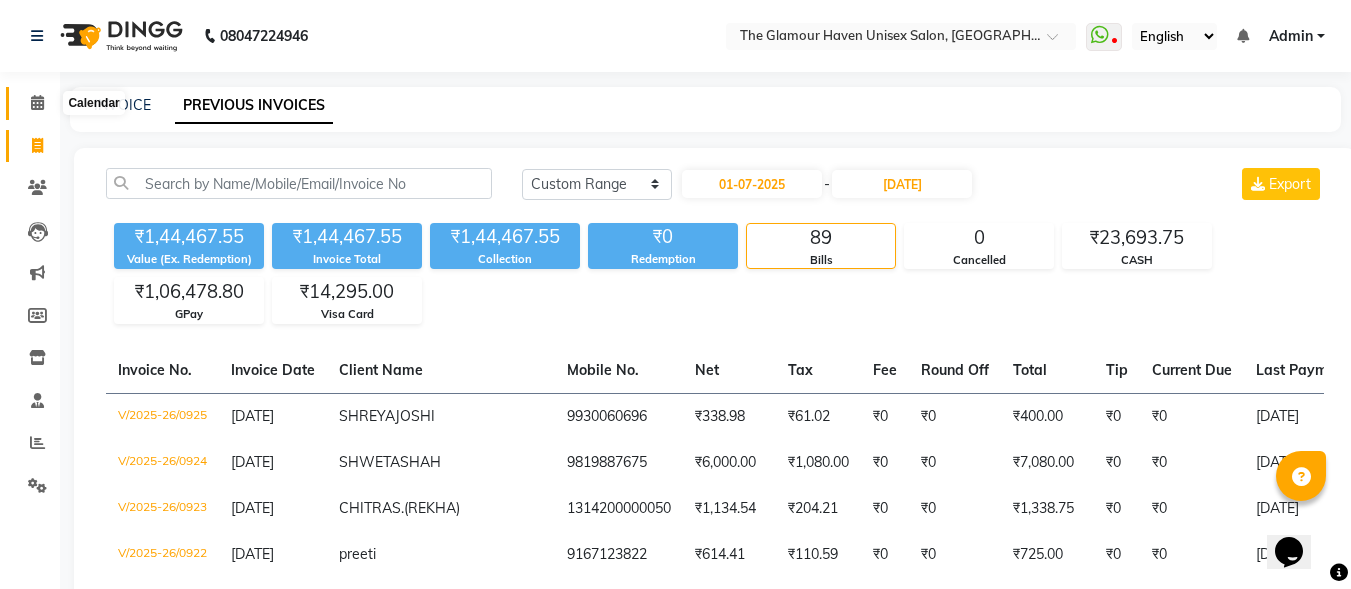 drag, startPoint x: 30, startPoint y: 92, endPoint x: 42, endPoint y: 112, distance: 23.323807 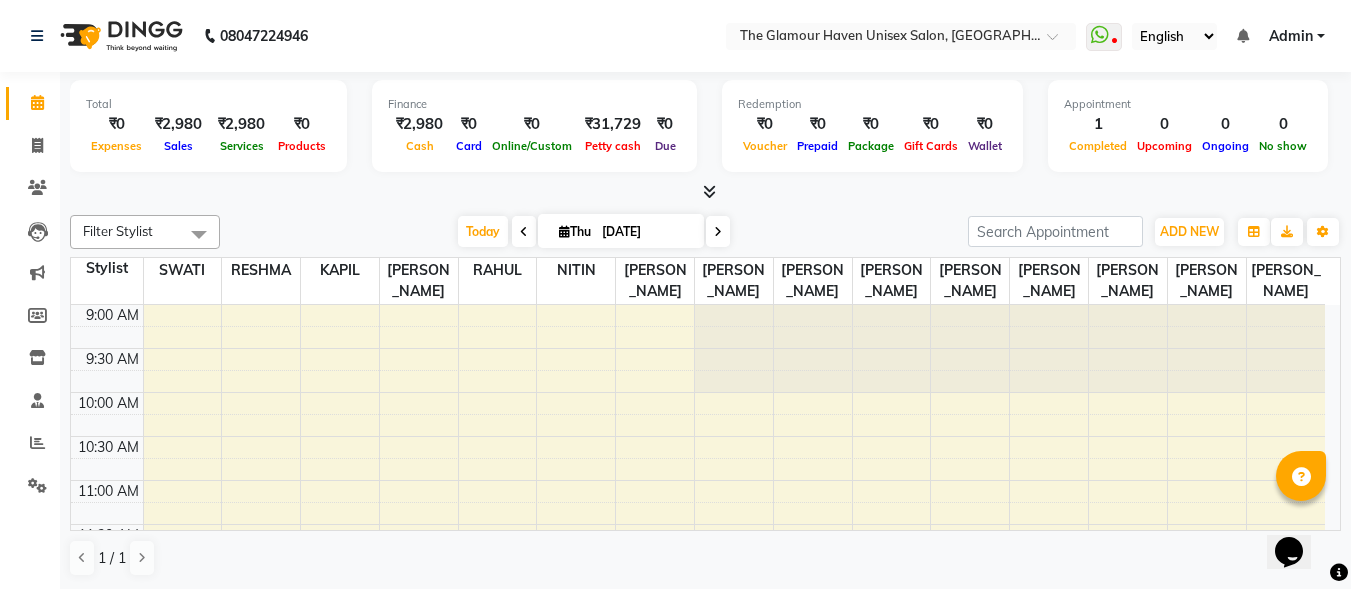 click 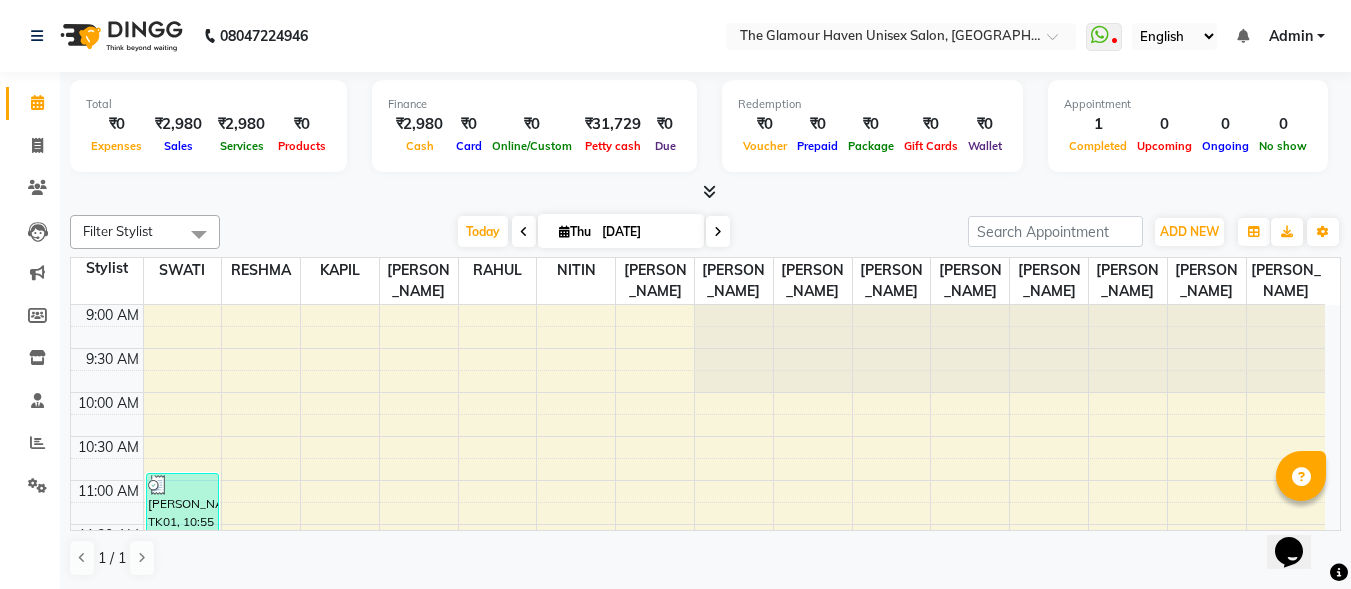click on "Filter Stylist Select All Bharat sen [PERSON_NAME] [PERSON_NAME] KAPIL Kundan [PERSON_NAME] RAHUL [PERSON_NAME] RESHMA [PERSON_NAME] SWATI [PERSON_NAME] [PERSON_NAME] [PERSON_NAME] [DATE]  [DATE] Toggle Dropdown Add Appointment Add Invoice Add Expense Add Attendance Add Client Add Transaction Toggle Dropdown Add Appointment Add Invoice Add Expense Add Attendance Add Client ADD NEW Toggle Dropdown Add Appointment Add Invoice Add Expense Add Attendance Add Client Add Transaction Filter Stylist Select All Bharat sen [PERSON_NAME] [PERSON_NAME] KAPIL Kundan [PERSON_NAME] RAHUL [PERSON_NAME] RESHMA [PERSON_NAME] SWATI [PERSON_NAME] [PERSON_NAME] [PERSON_NAME] Group By  Staff View   Room View  View as Vertical  Vertical - Week View  Horizontal  Horizontal - Week View  List  Toggle Dropdown Calendar Settings Manage Tags   Arrange Stylists   Reset Stylists  Full Screen Appointment Form Zoom 100% Staff/Room Display Count 15 Stylist SWATI RESHMA [PERSON_NAME] RAHUL [PERSON_NAME] [PERSON_NAME] [PERSON_NAME] [PERSON_NAME] [PERSON_NAME]" 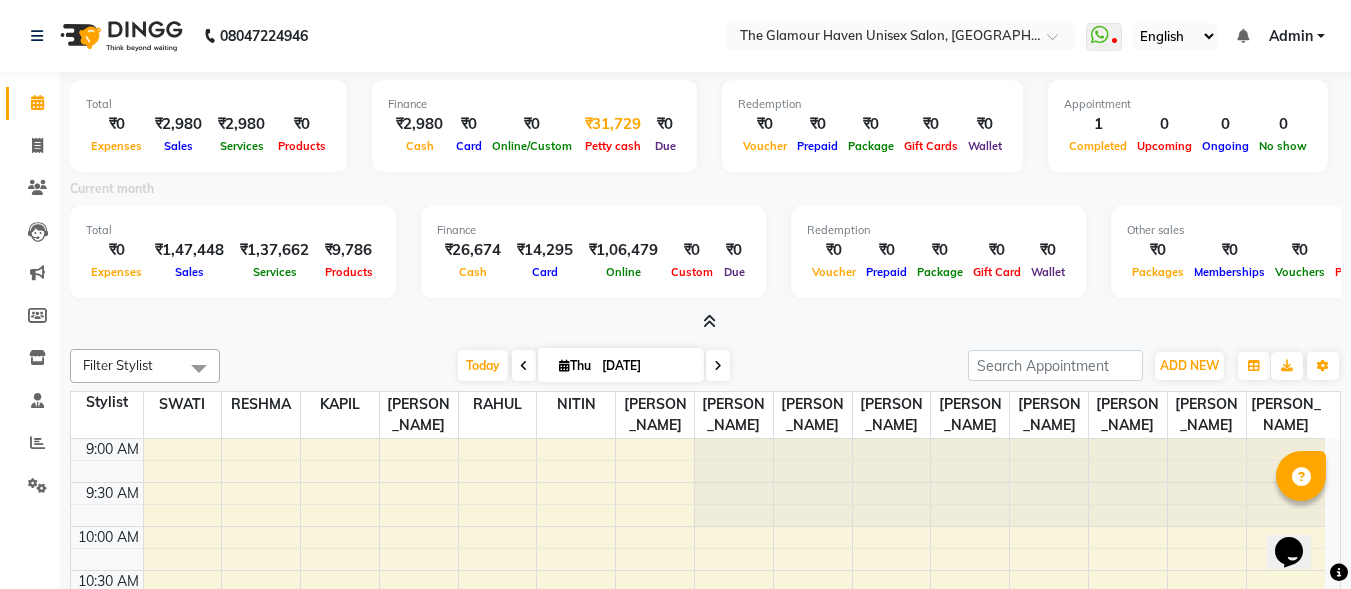 click on "Petty cash" at bounding box center (613, 145) 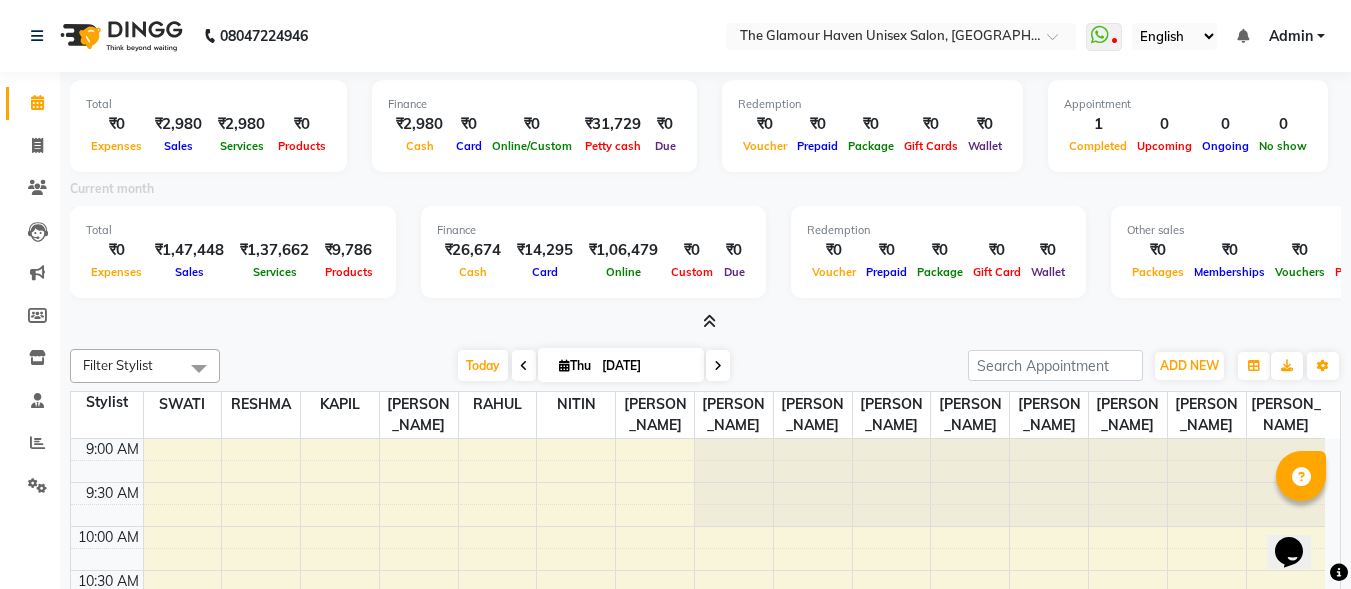 click on "Cash" at bounding box center [473, 271] 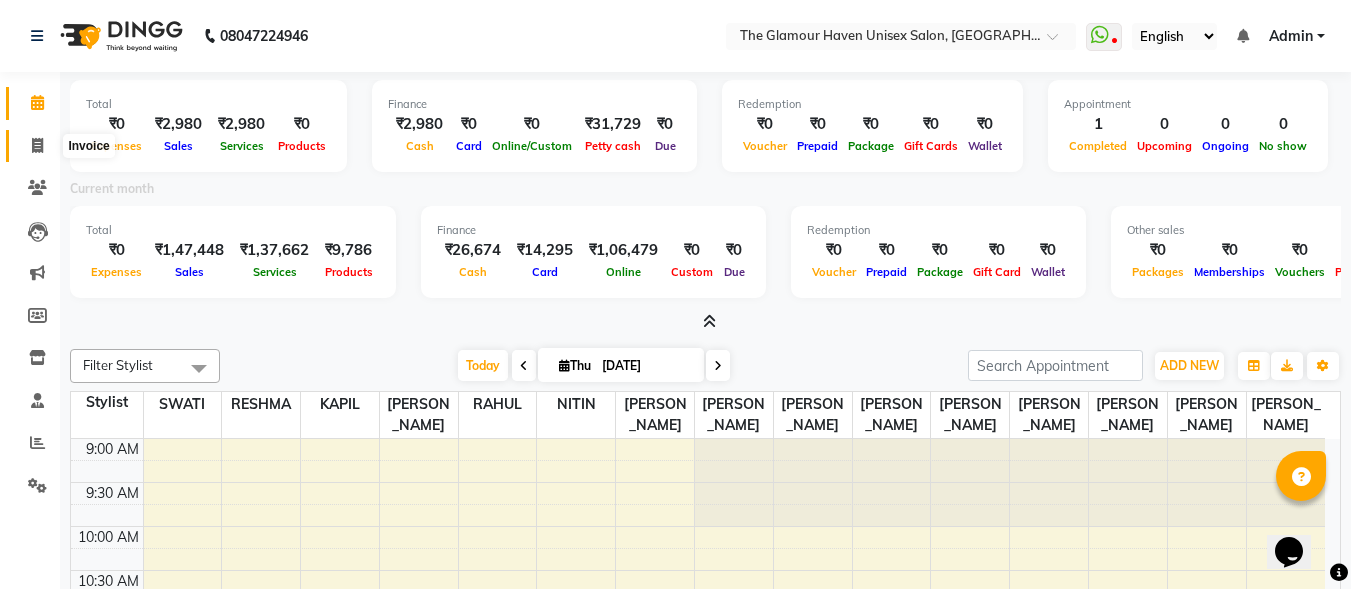 click 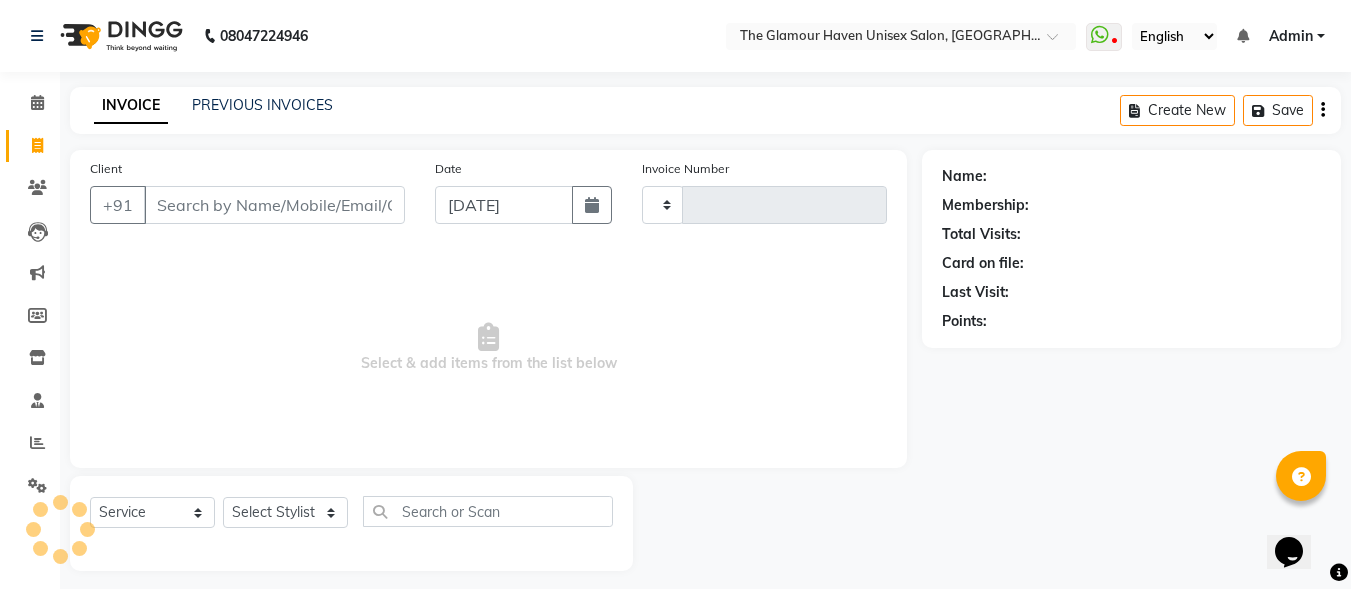 type on "0927" 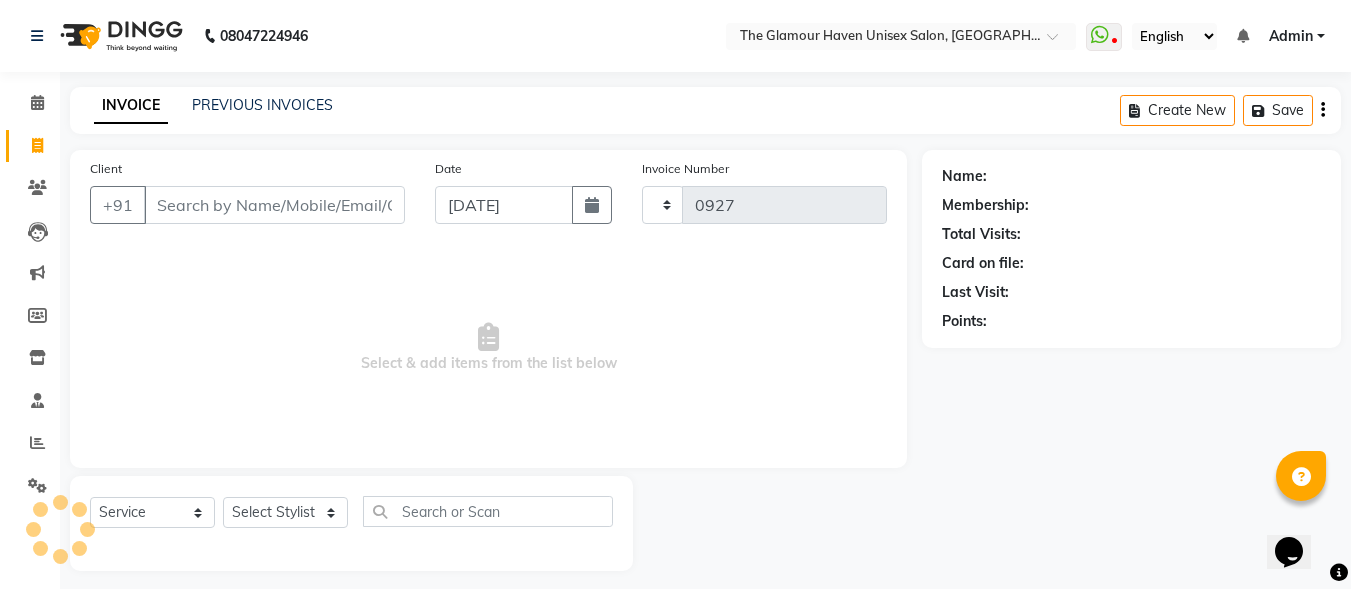 scroll, scrollTop: 4, scrollLeft: 0, axis: vertical 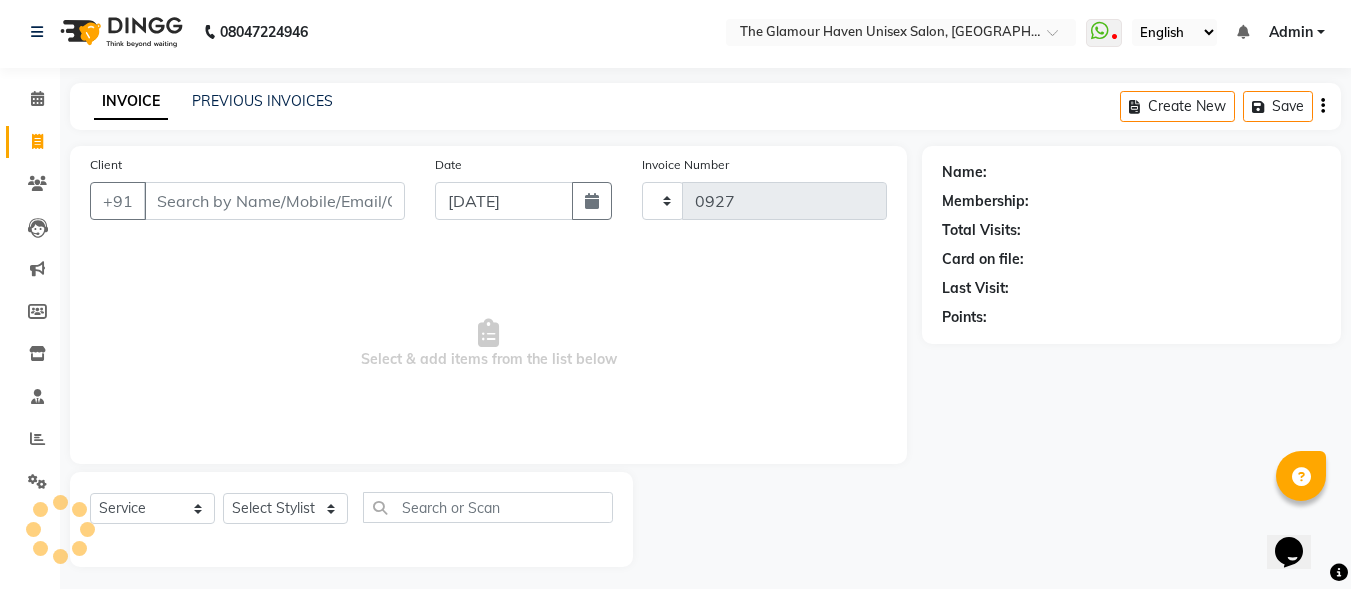 select on "7124" 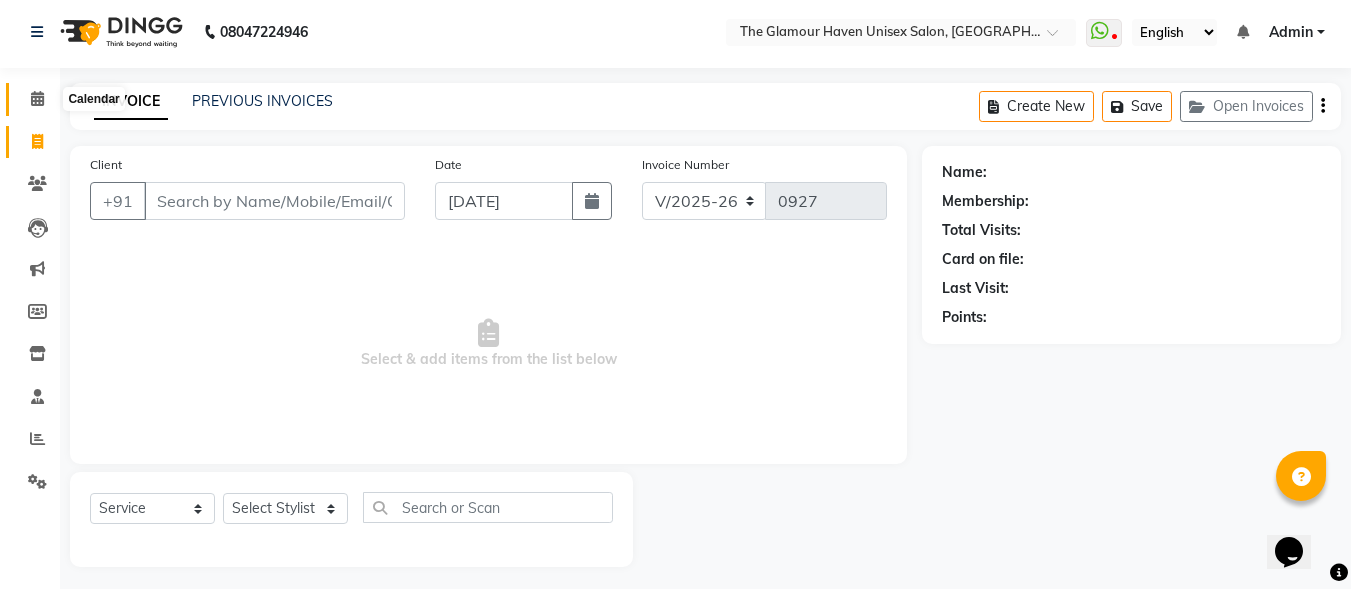 click 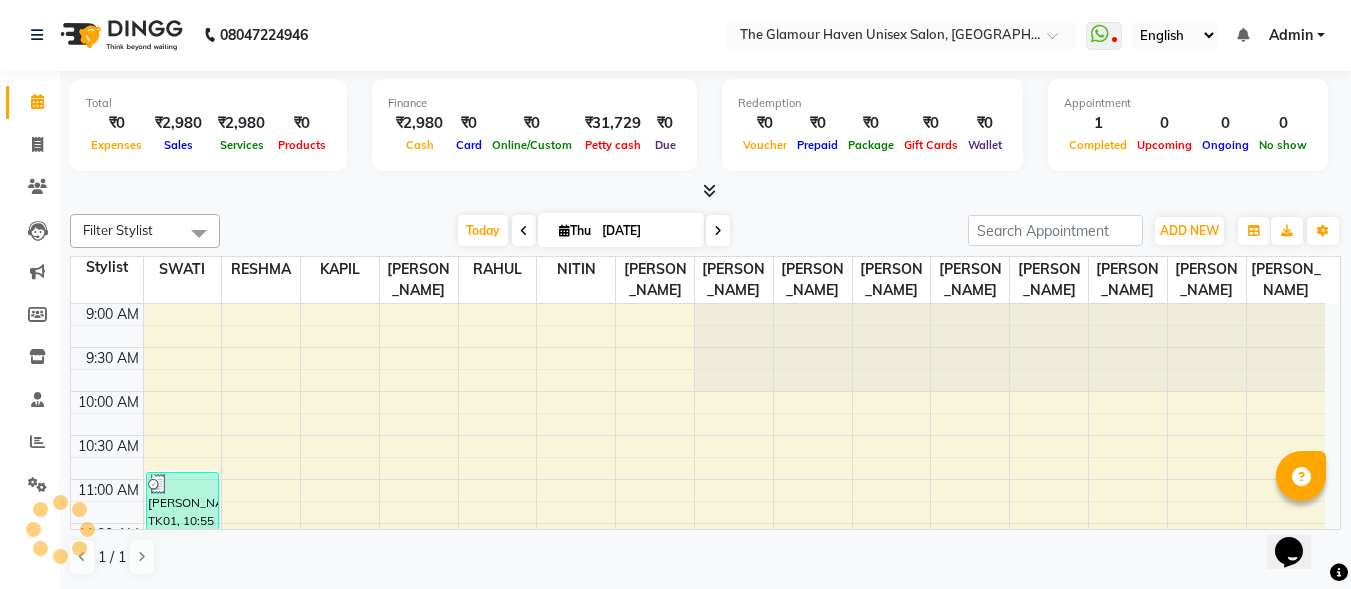 scroll, scrollTop: 0, scrollLeft: 0, axis: both 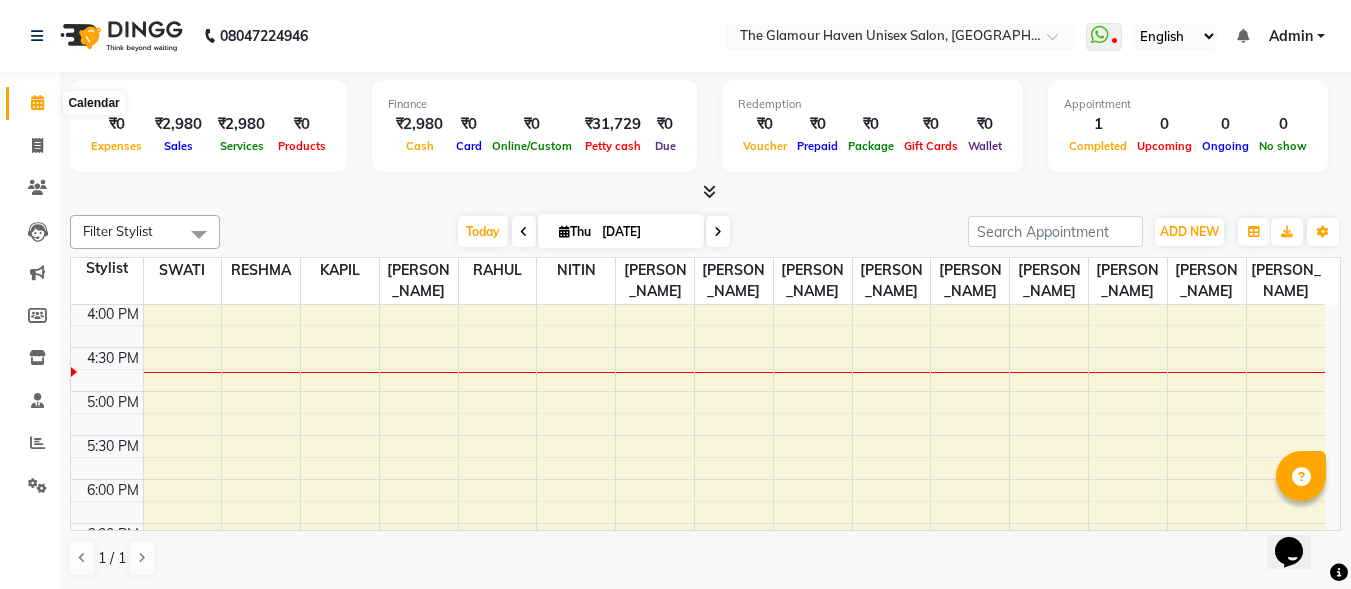 click 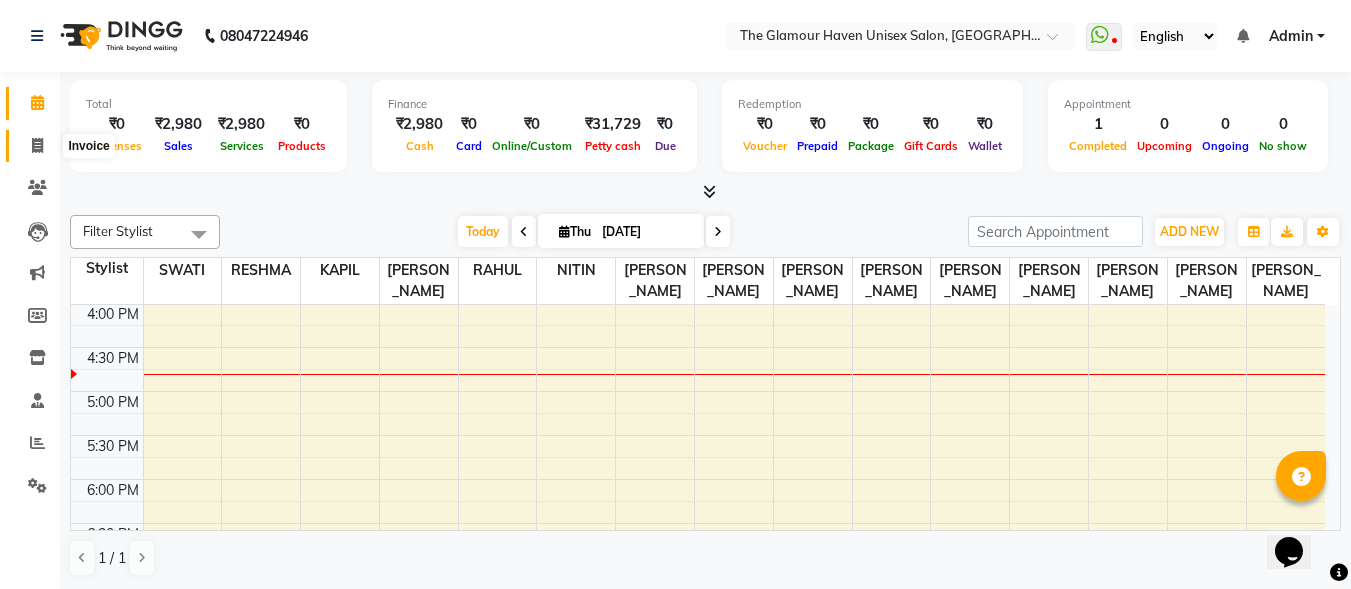 click 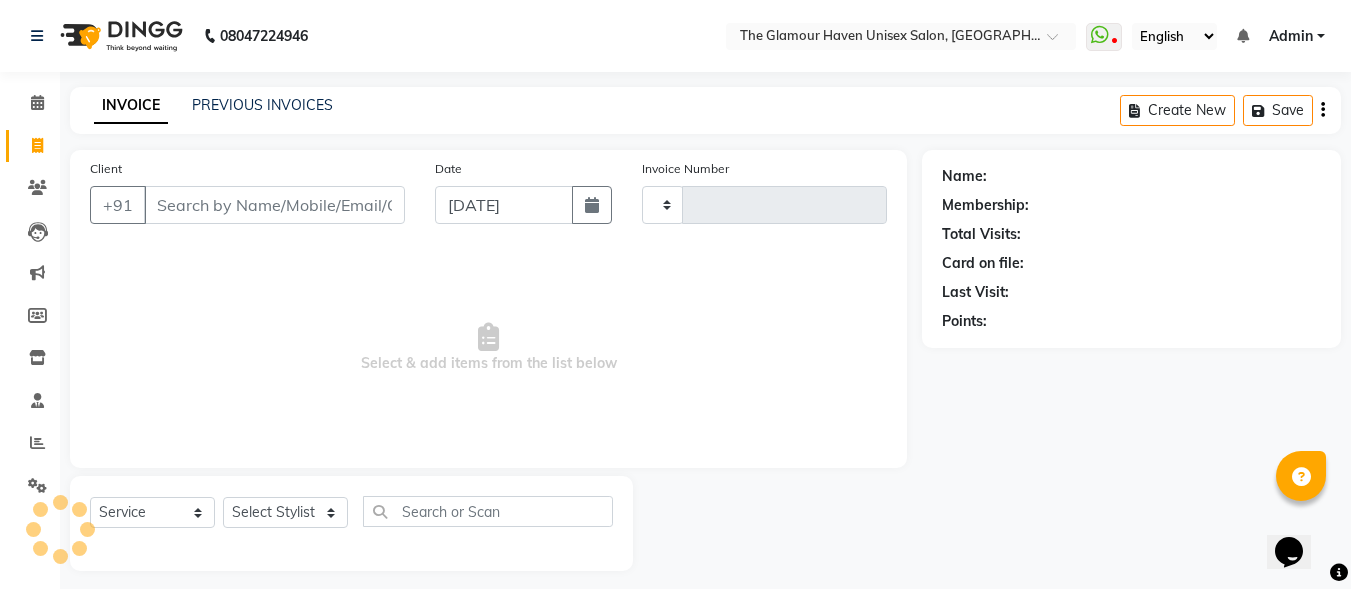 type on "0927" 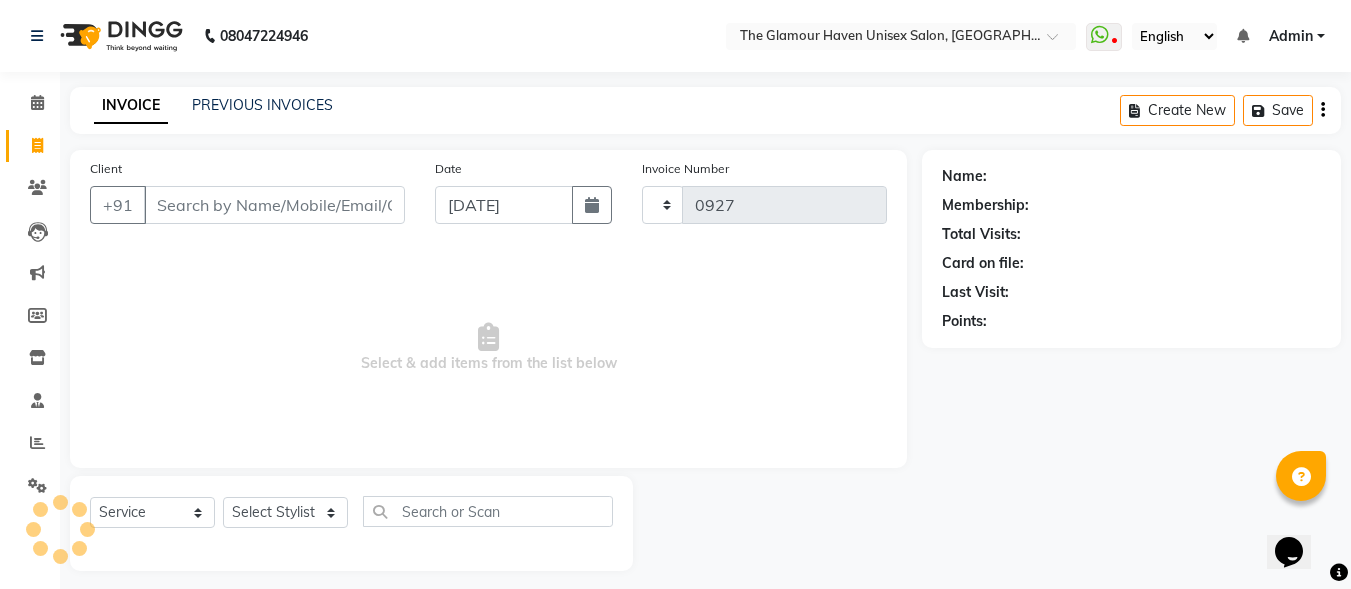 select on "7124" 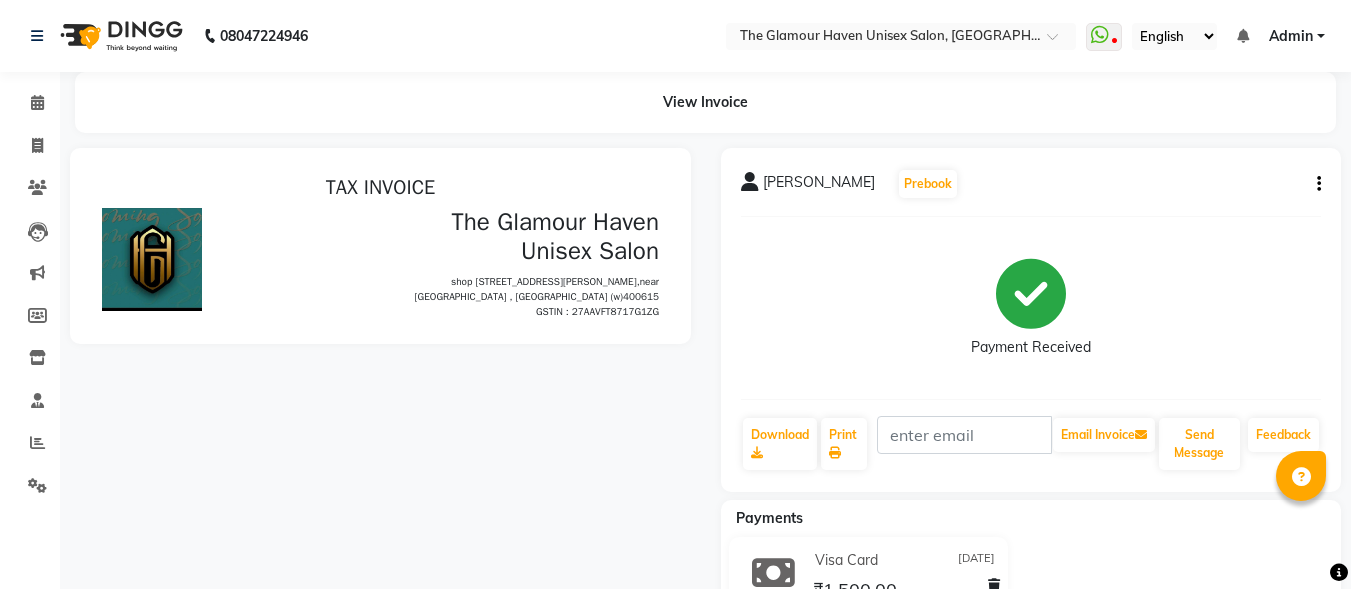 scroll, scrollTop: 0, scrollLeft: 0, axis: both 